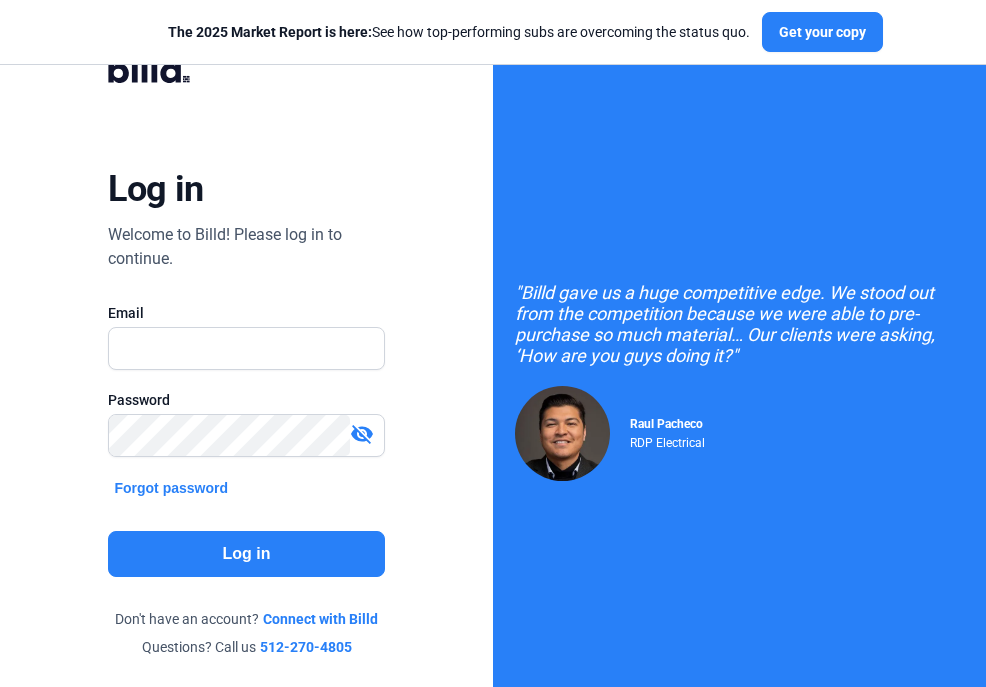 scroll, scrollTop: 0, scrollLeft: 0, axis: both 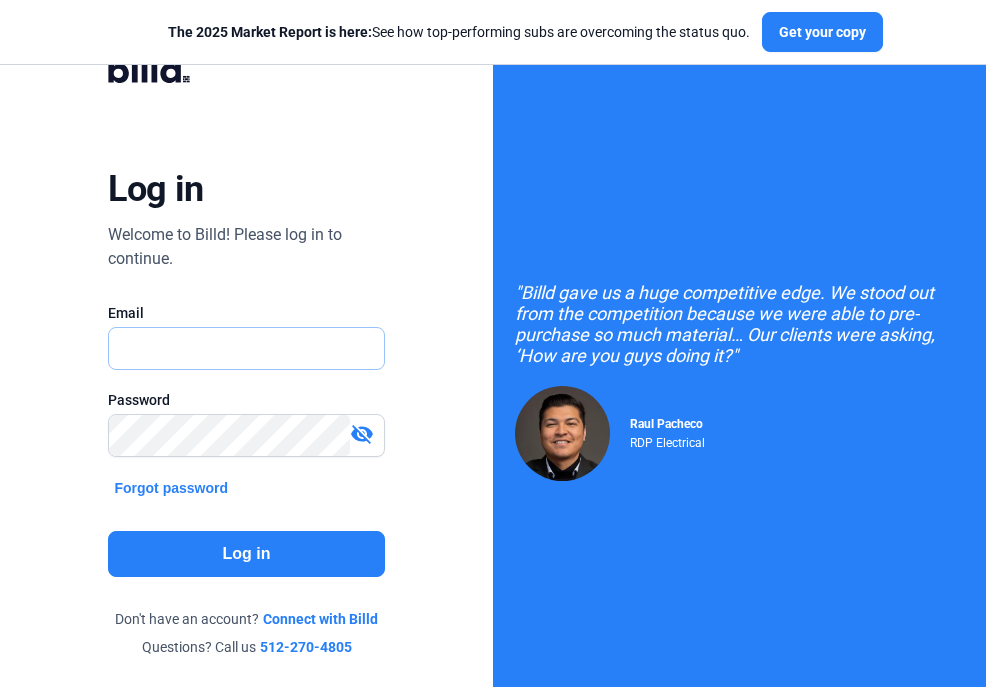 click at bounding box center [246, 348] 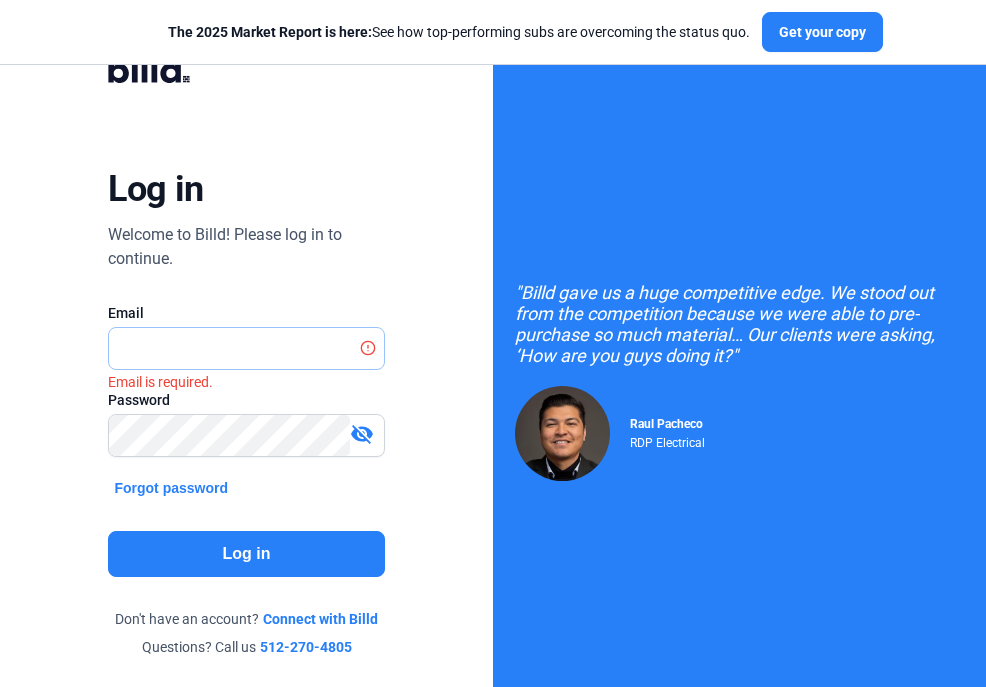 type on "support@[EMAIL]" 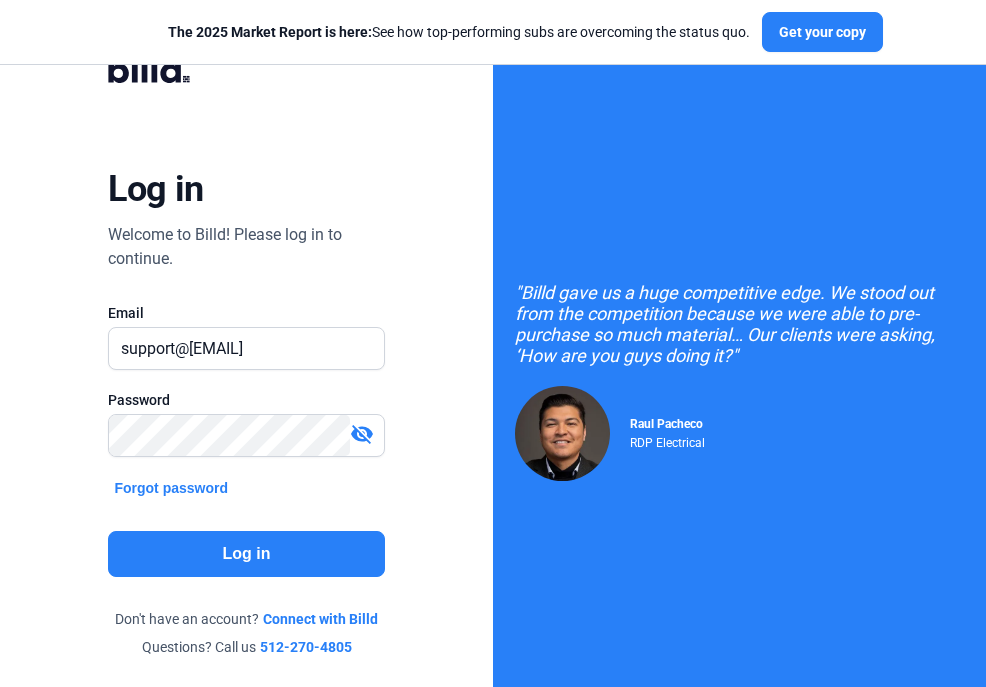 click on "Log in" 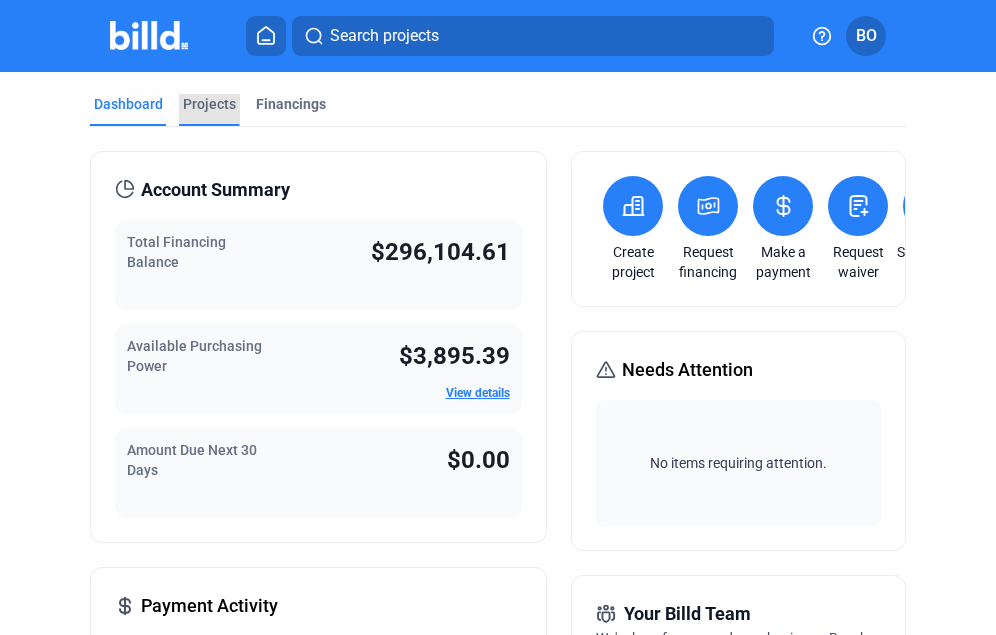 click on "Projects" at bounding box center (209, 104) 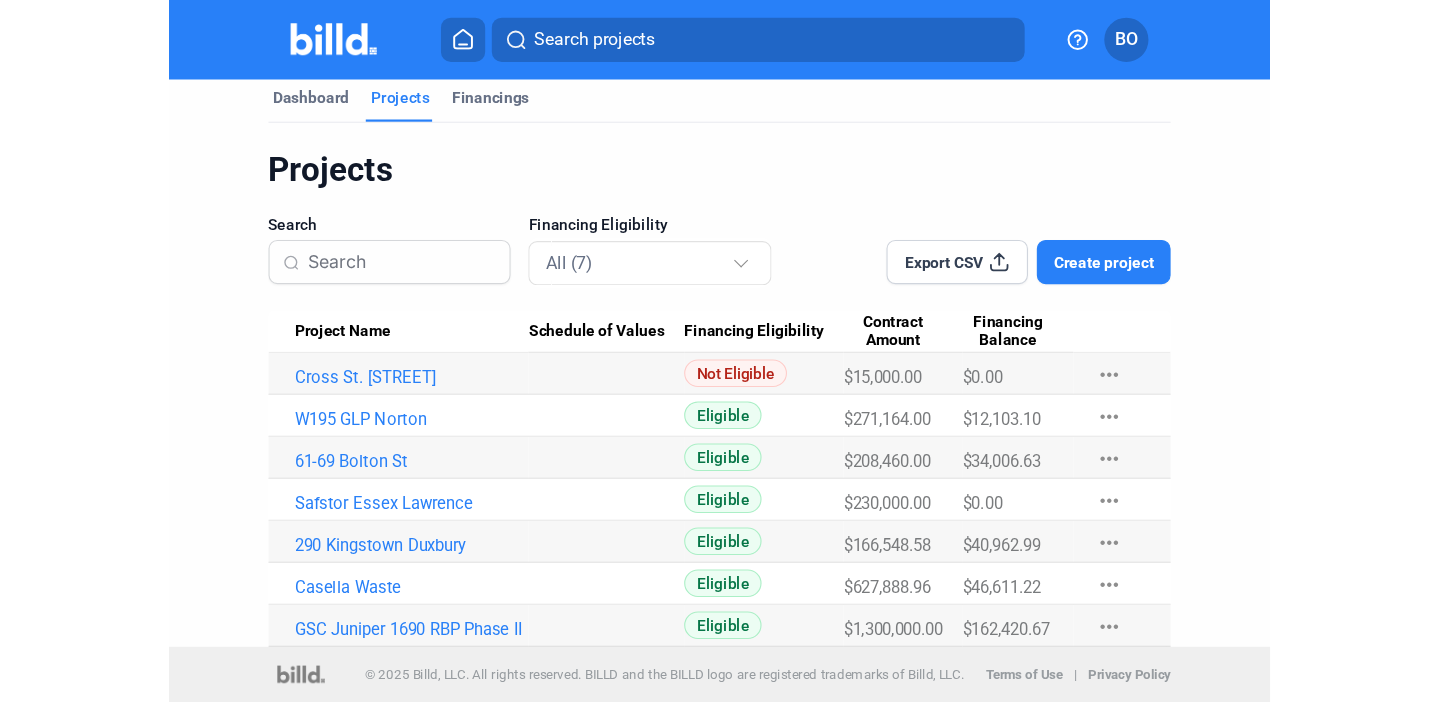 scroll, scrollTop: 14, scrollLeft: 0, axis: vertical 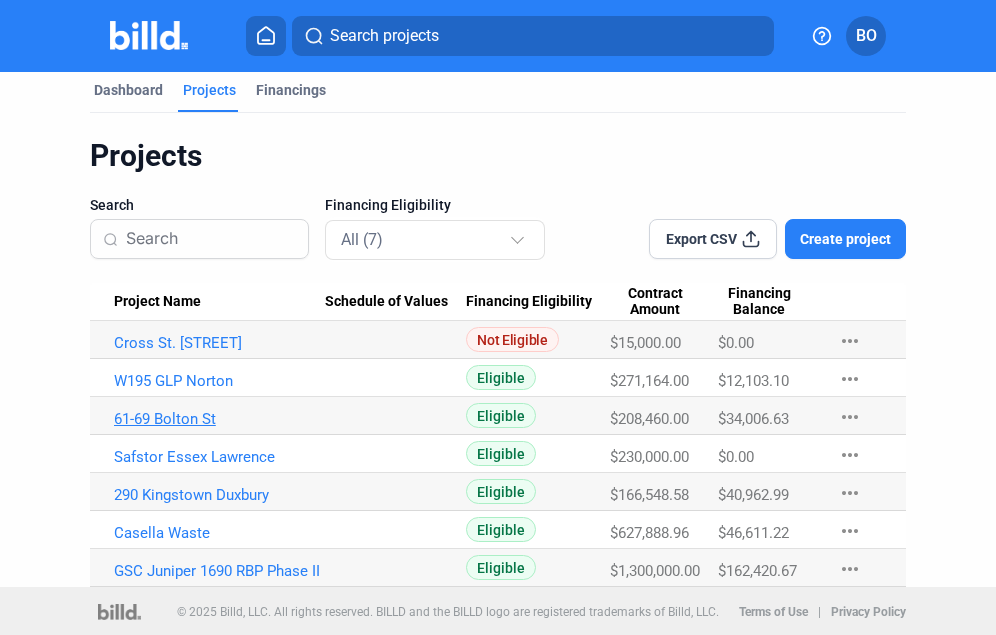 click on "61-69 Bolton St" at bounding box center (220, 343) 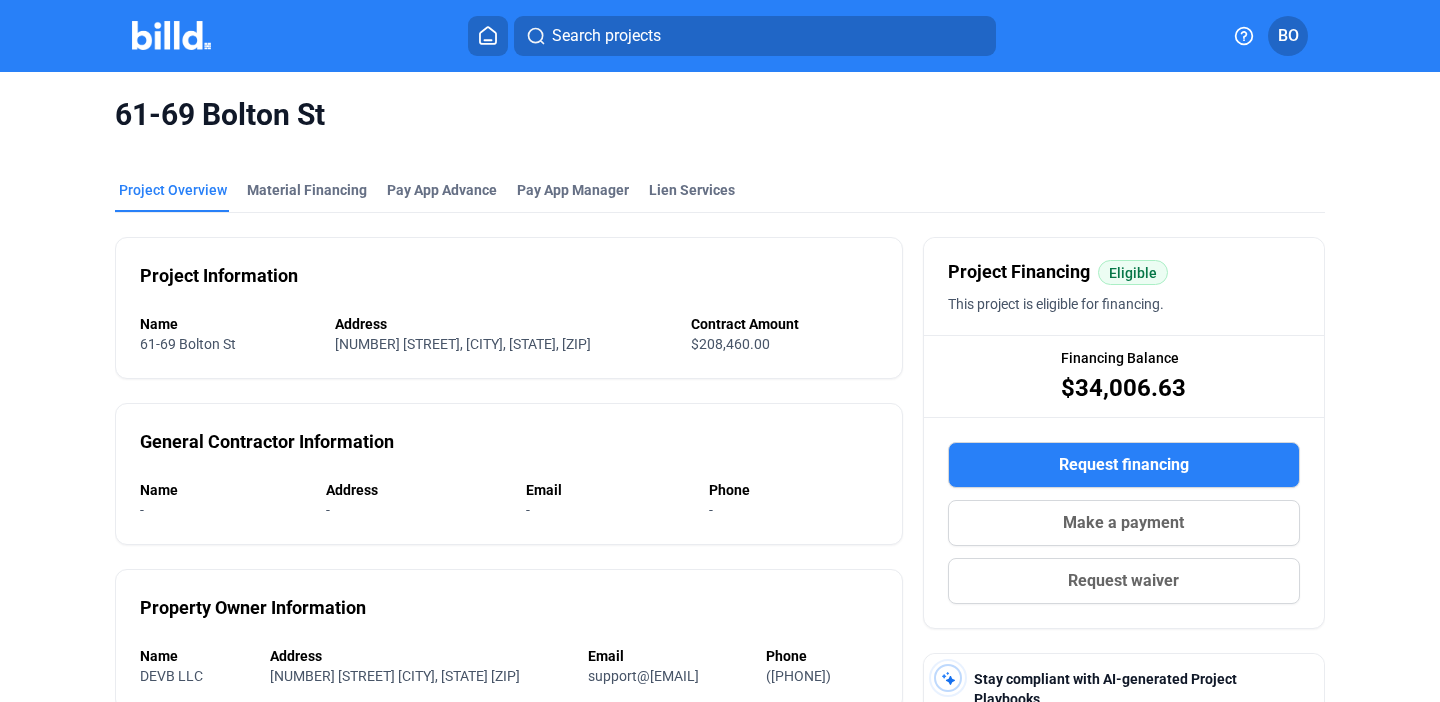 click at bounding box center (171, 35) 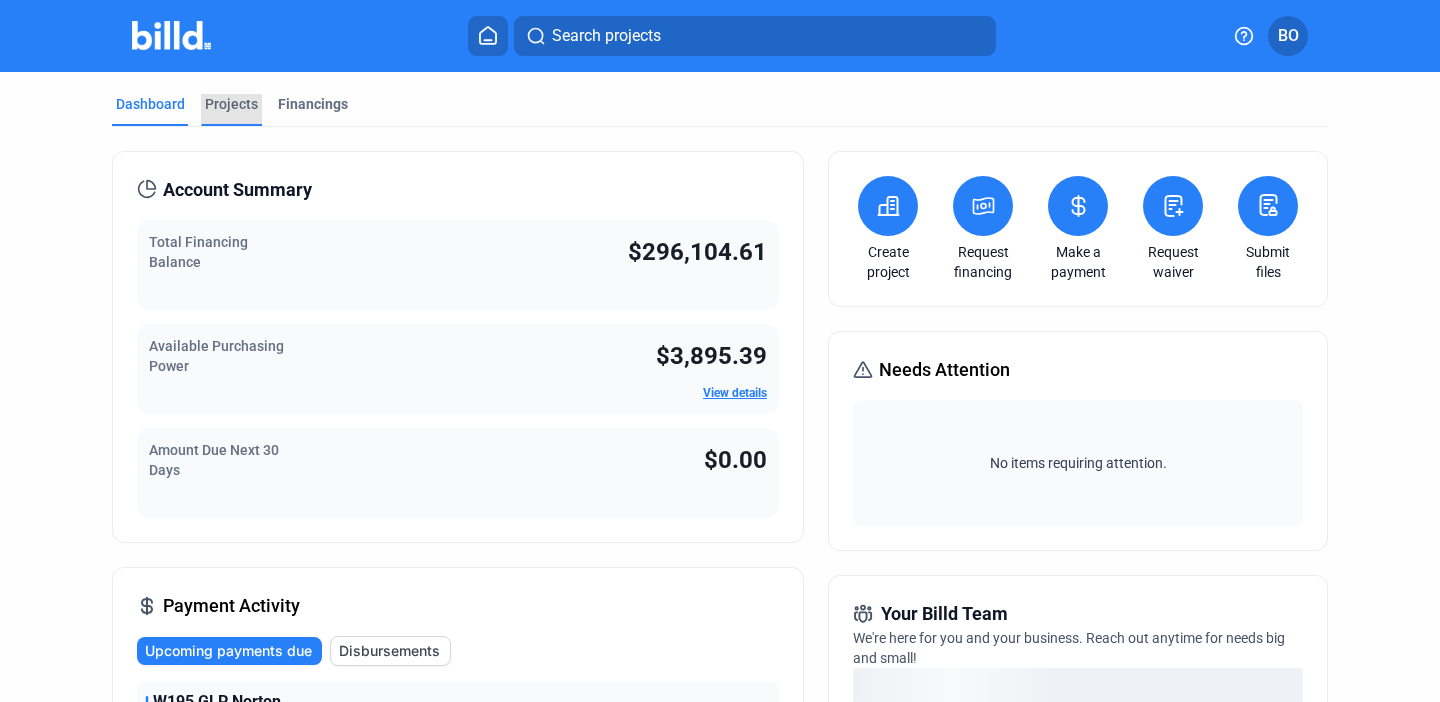 click on "Projects" at bounding box center (231, 104) 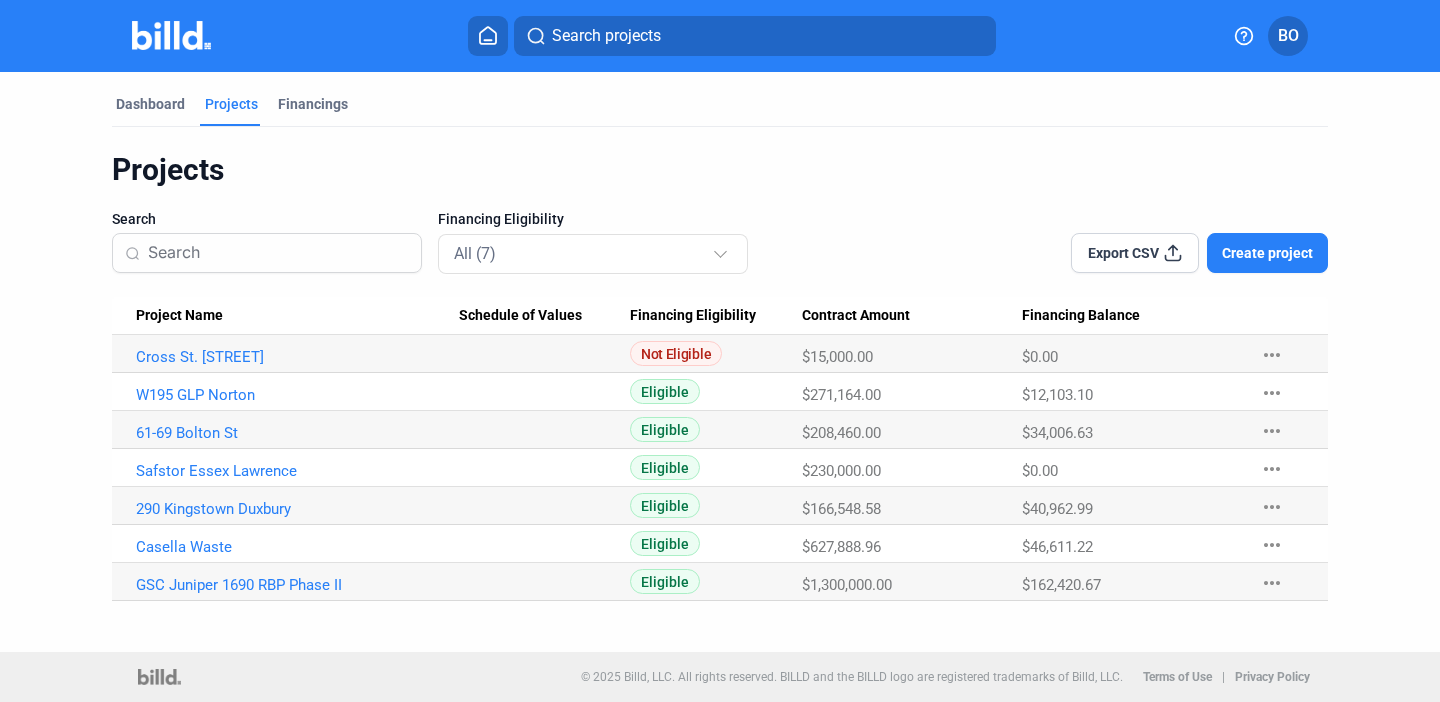 drag, startPoint x: 1016, startPoint y: 583, endPoint x: 1119, endPoint y: 593, distance: 103.4843 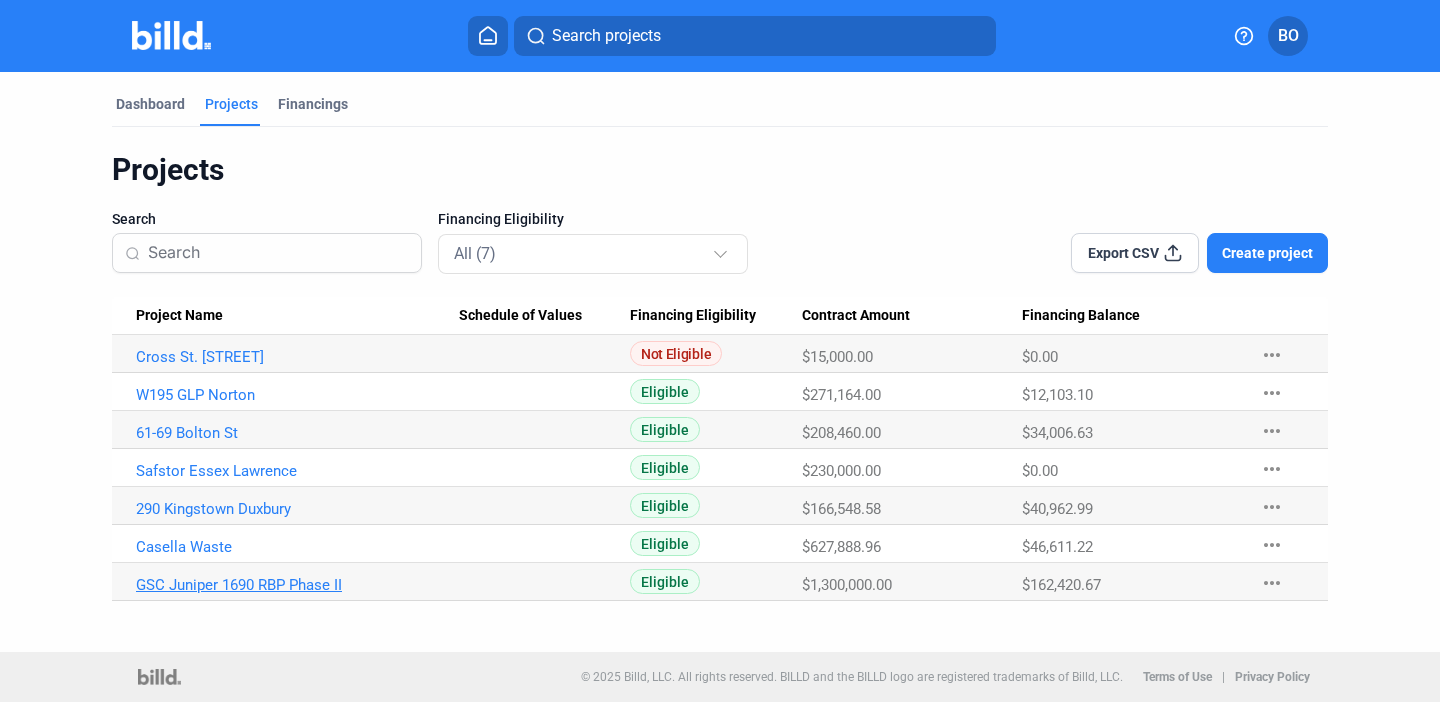 click on "GSC Juniper 1690 RBP Phase II" at bounding box center [297, 357] 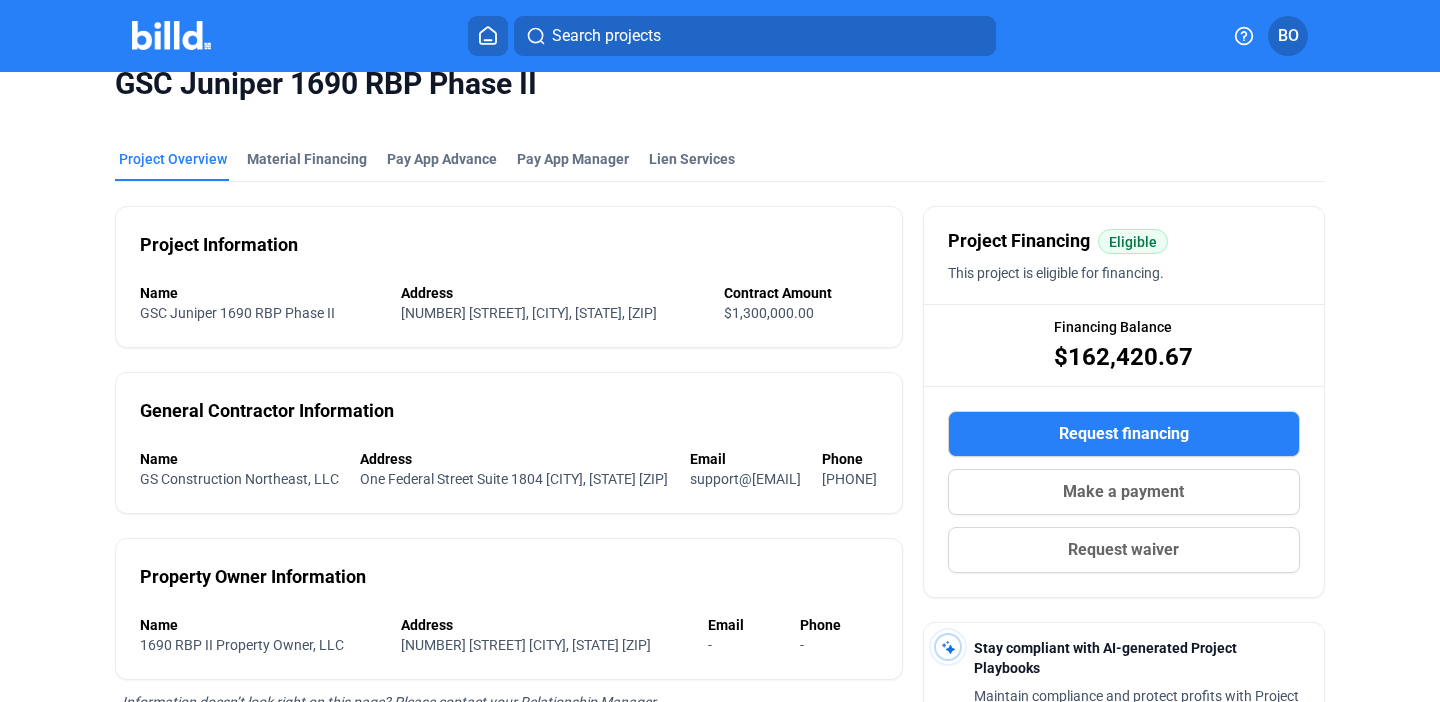 scroll, scrollTop: 14, scrollLeft: 0, axis: vertical 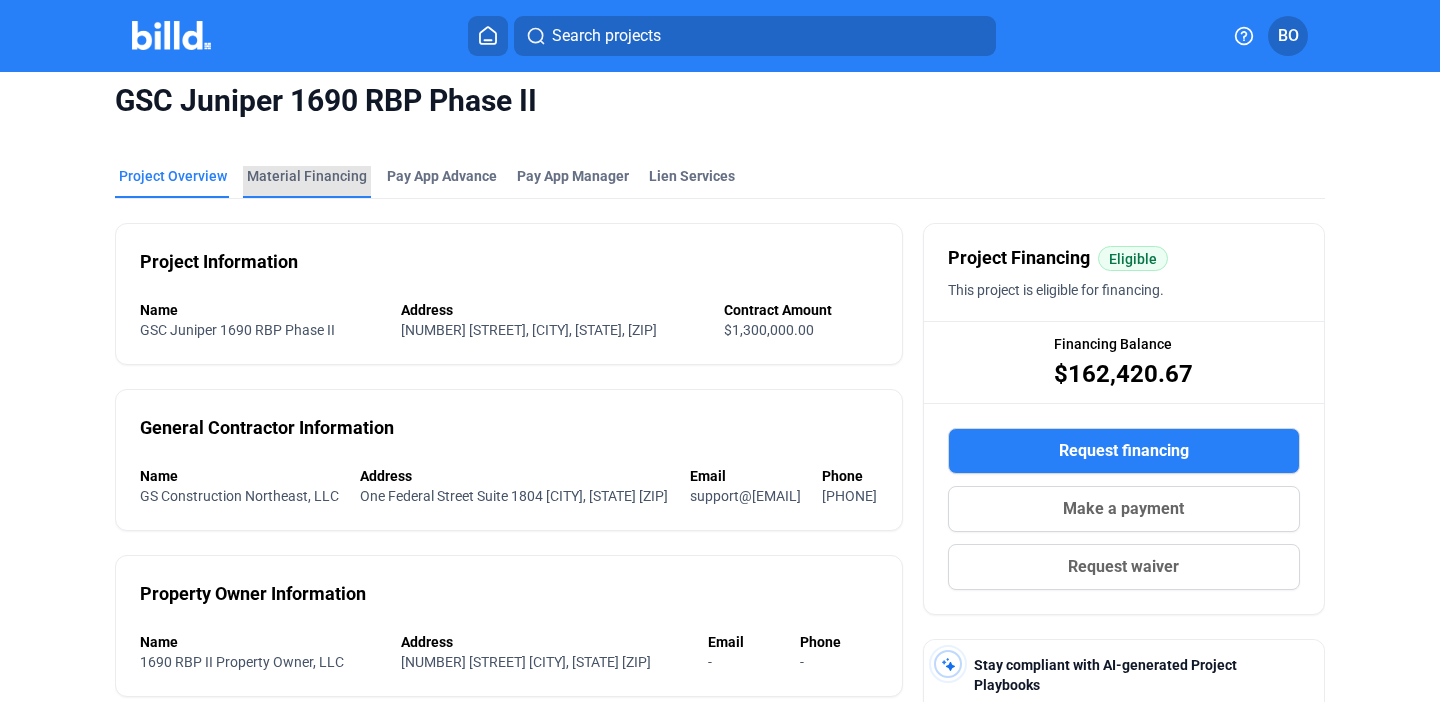 click on "Material Financing" at bounding box center [307, 176] 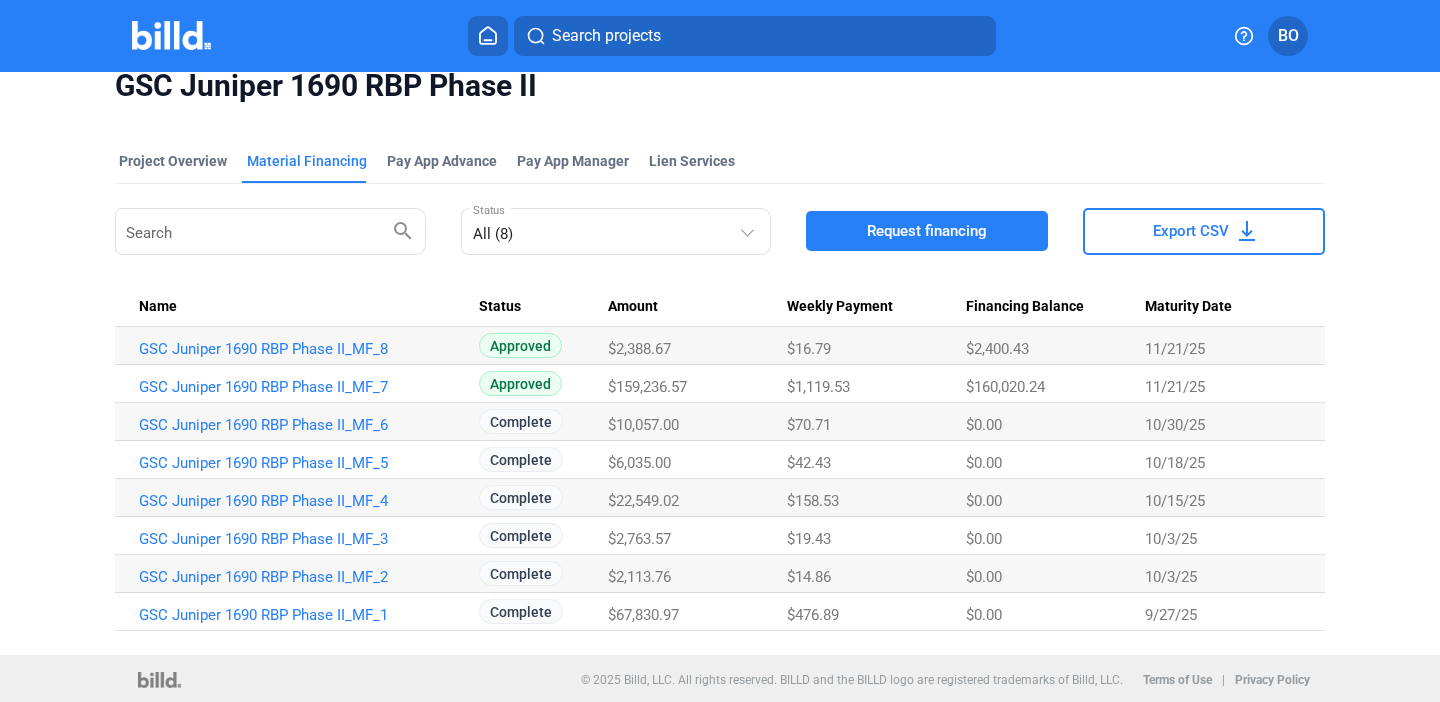 scroll, scrollTop: 31, scrollLeft: 0, axis: vertical 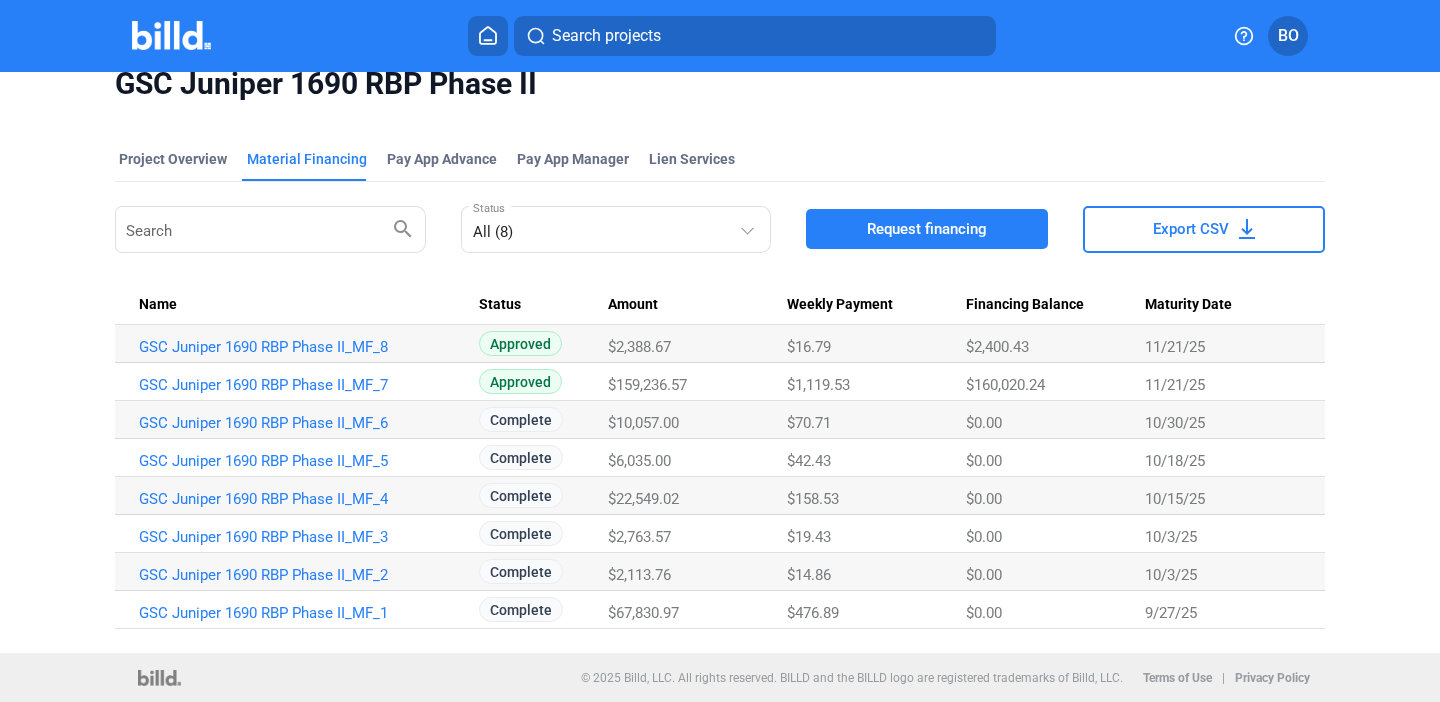 drag, startPoint x: 693, startPoint y: 616, endPoint x: 630, endPoint y: 488, distance: 142.66394 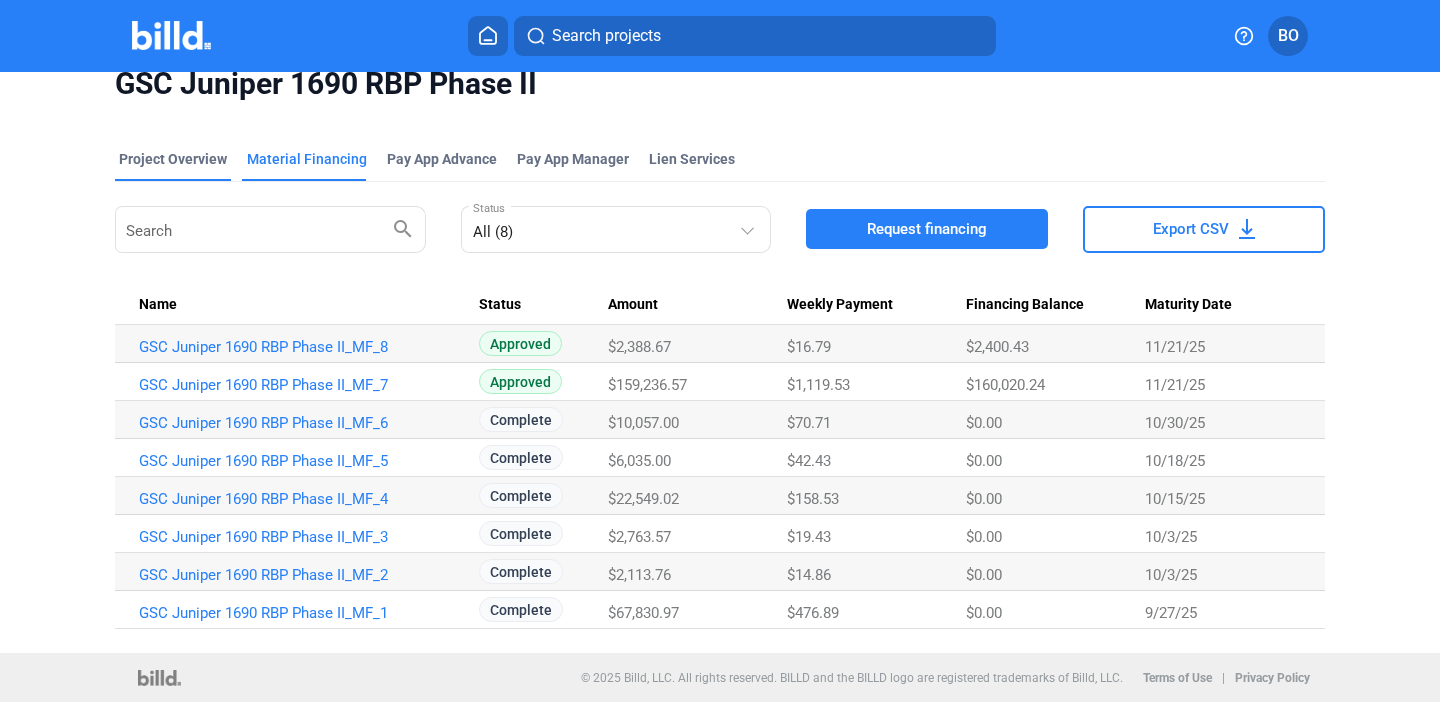click on "Project Overview" at bounding box center (173, 159) 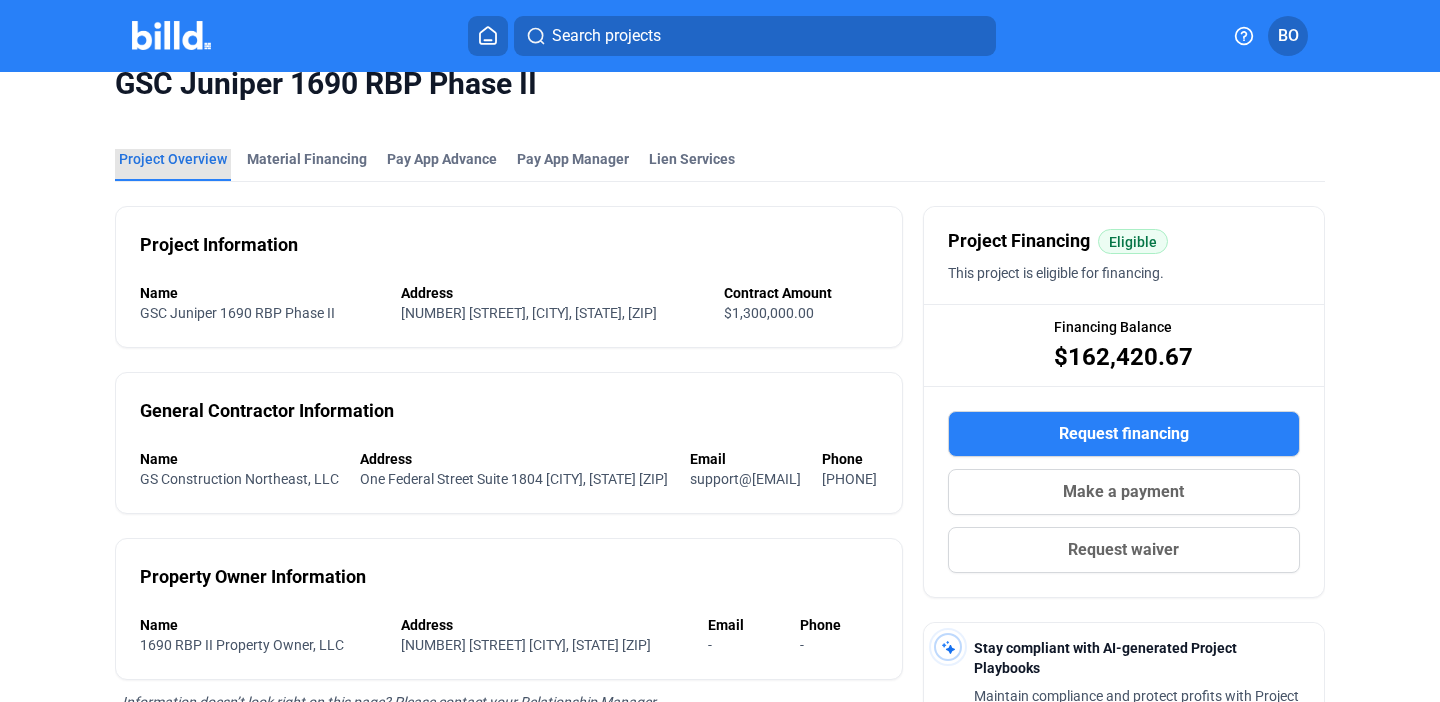 scroll, scrollTop: 0, scrollLeft: 0, axis: both 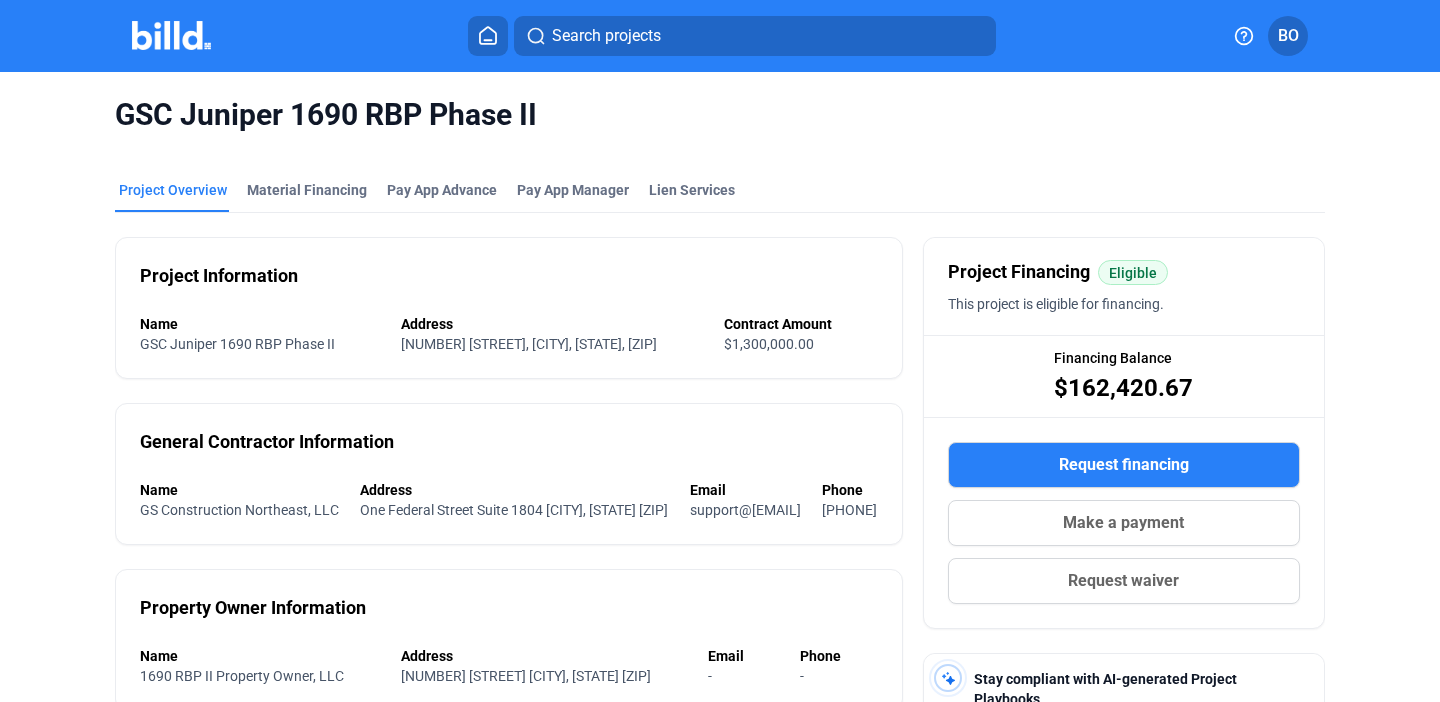 click at bounding box center [171, 35] 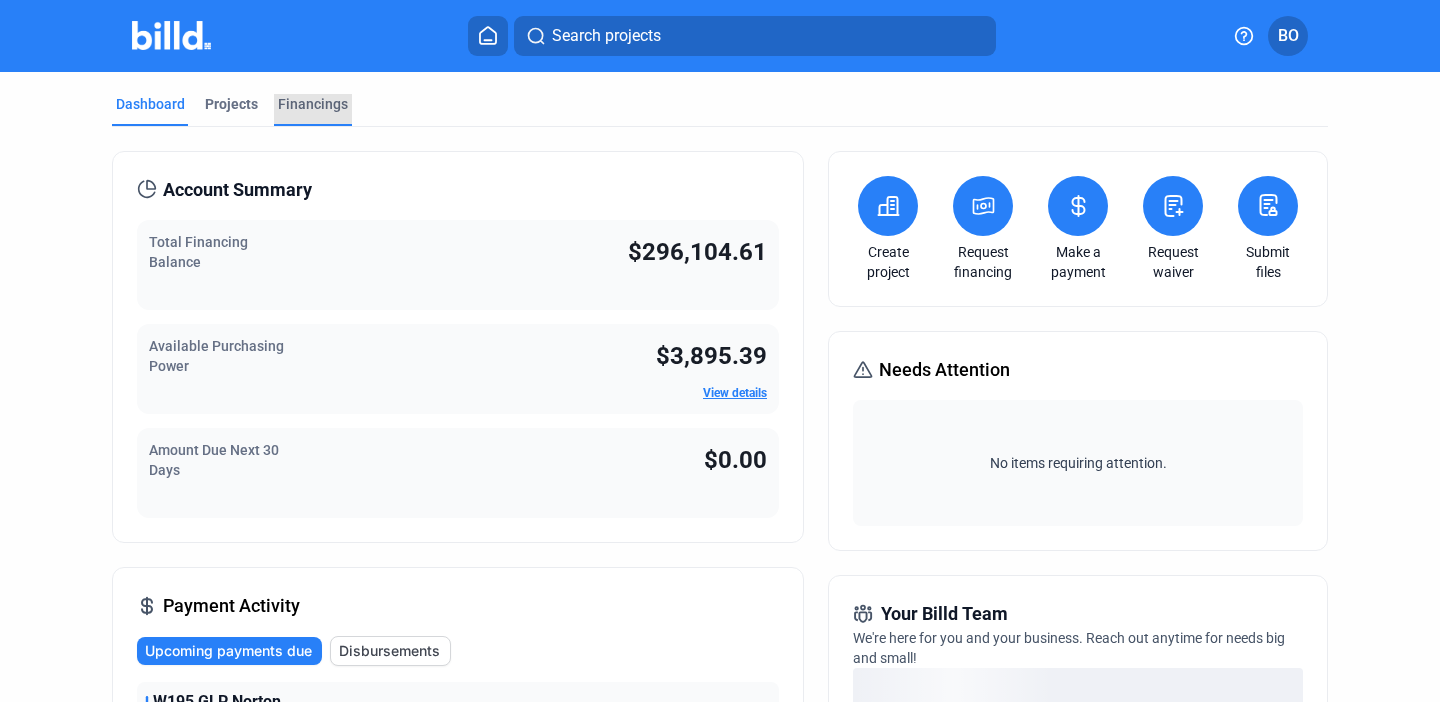 click on "Financings" at bounding box center [313, 104] 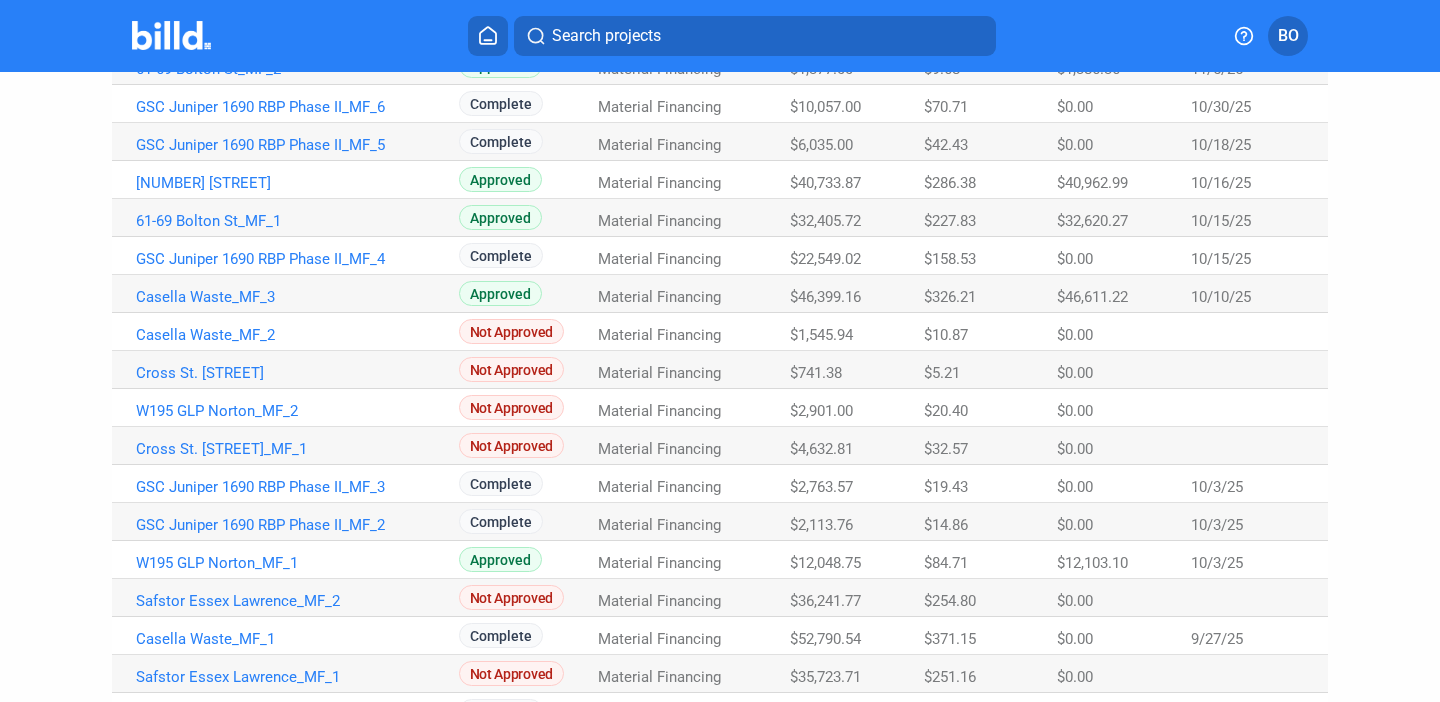 scroll, scrollTop: 443, scrollLeft: 0, axis: vertical 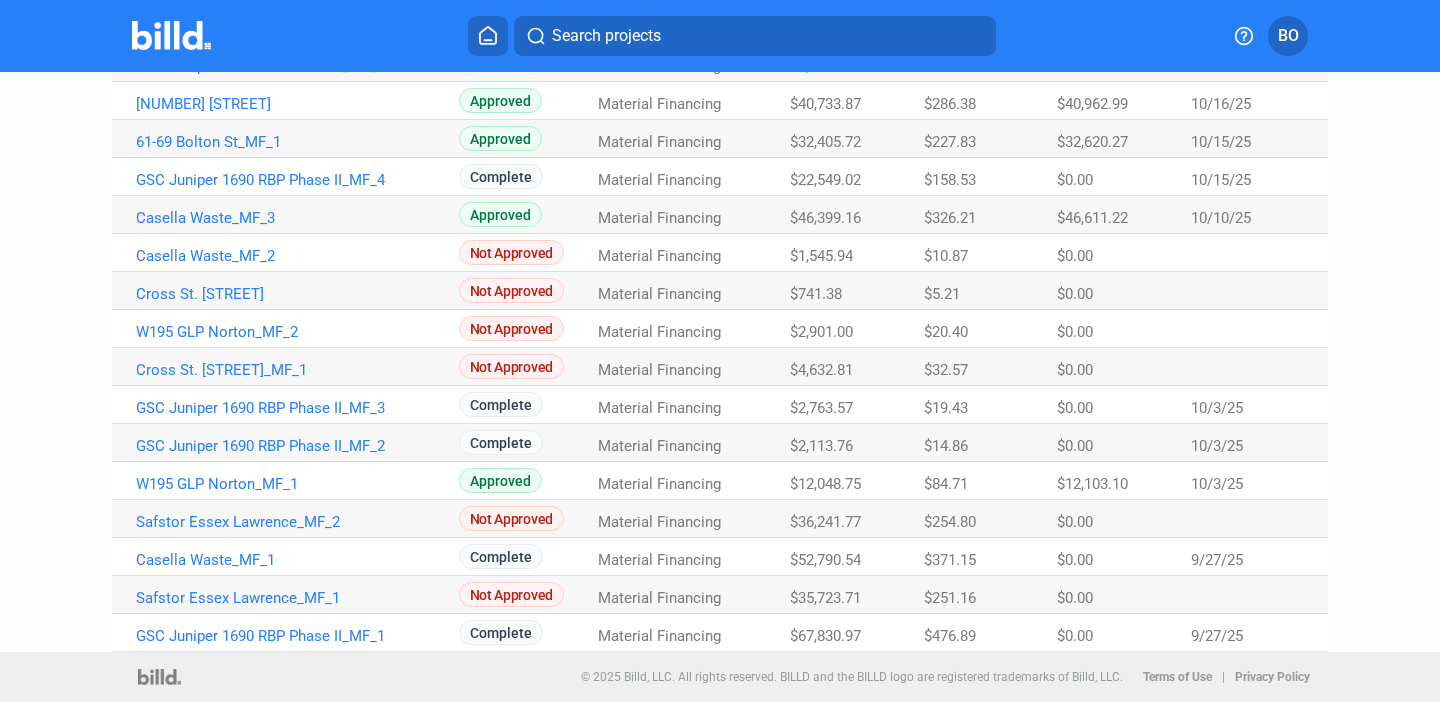 drag, startPoint x: 1243, startPoint y: 637, endPoint x: 1162, endPoint y: 637, distance: 81 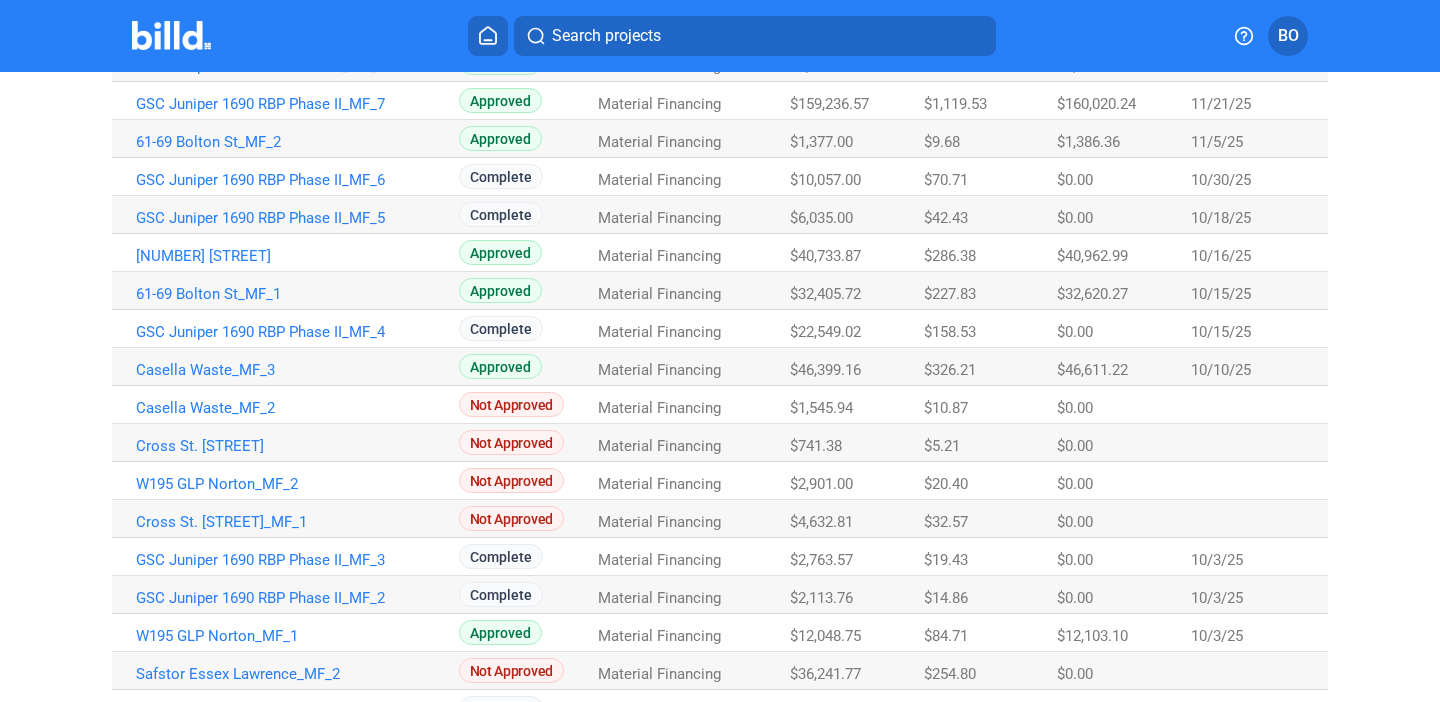 scroll, scrollTop: 335, scrollLeft: 0, axis: vertical 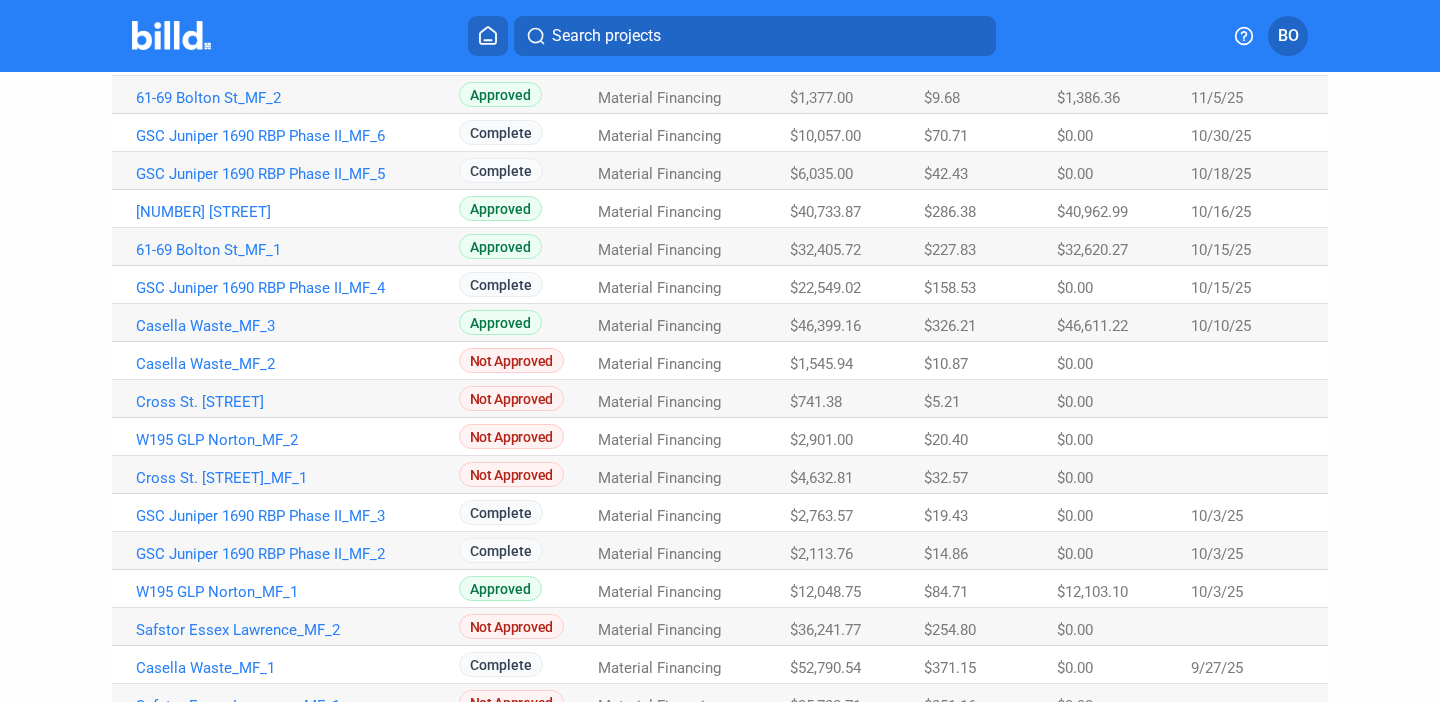 drag, startPoint x: 1242, startPoint y: 590, endPoint x: 1179, endPoint y: 591, distance: 63.007935 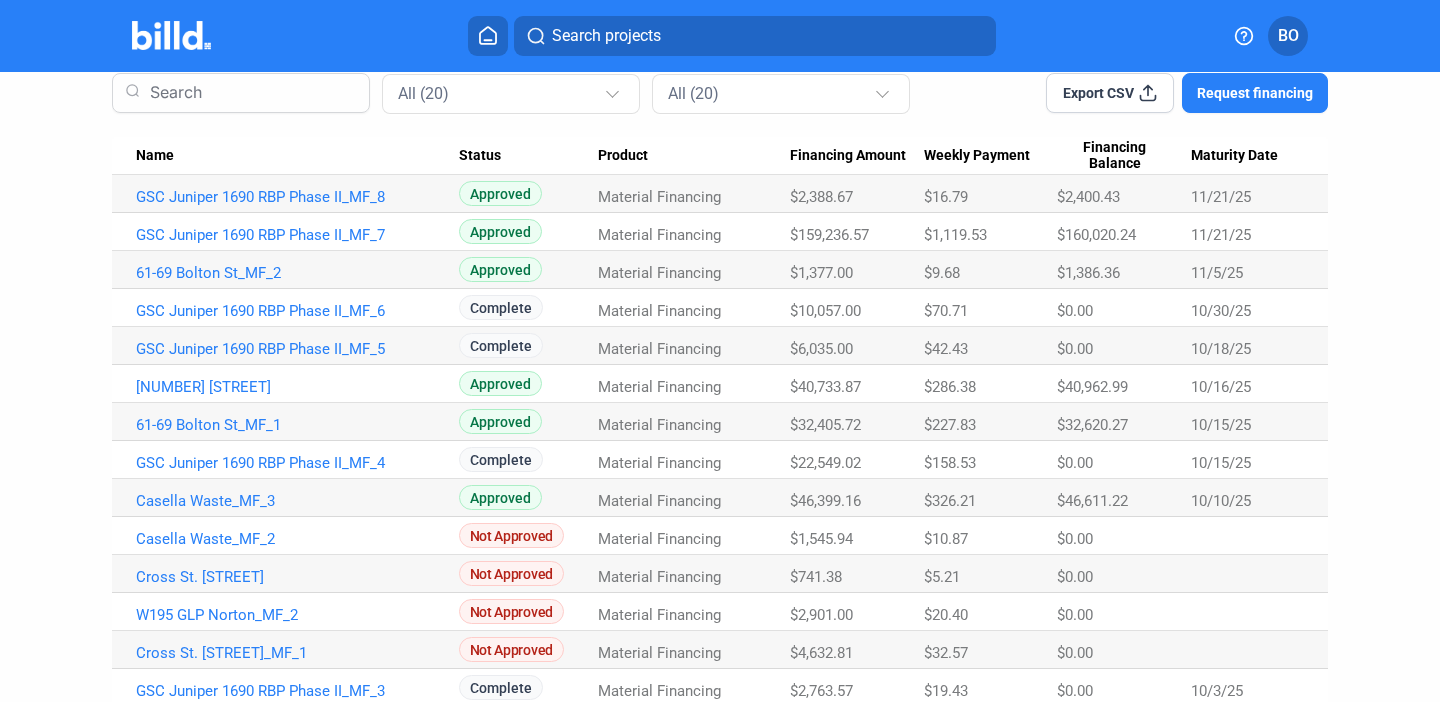 scroll, scrollTop: 163, scrollLeft: 0, axis: vertical 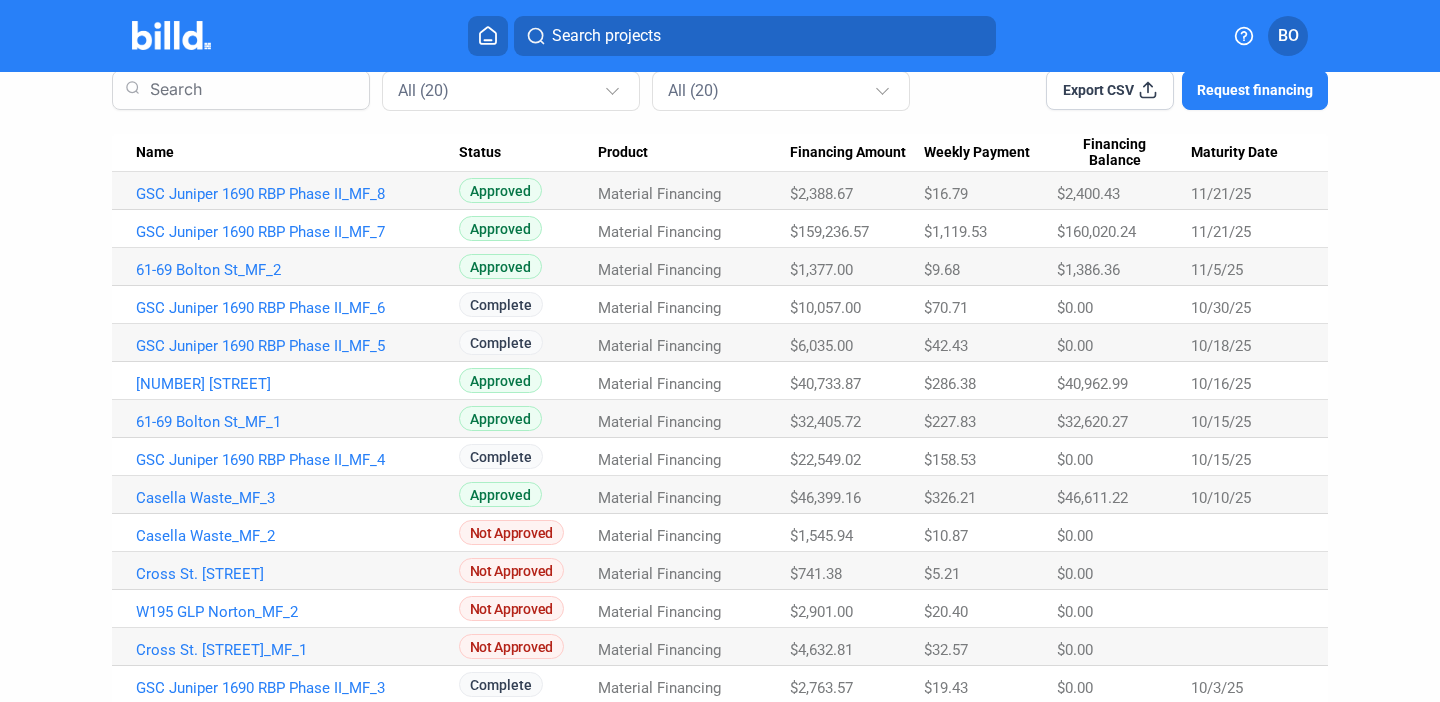 drag, startPoint x: 796, startPoint y: 231, endPoint x: 878, endPoint y: 231, distance: 82 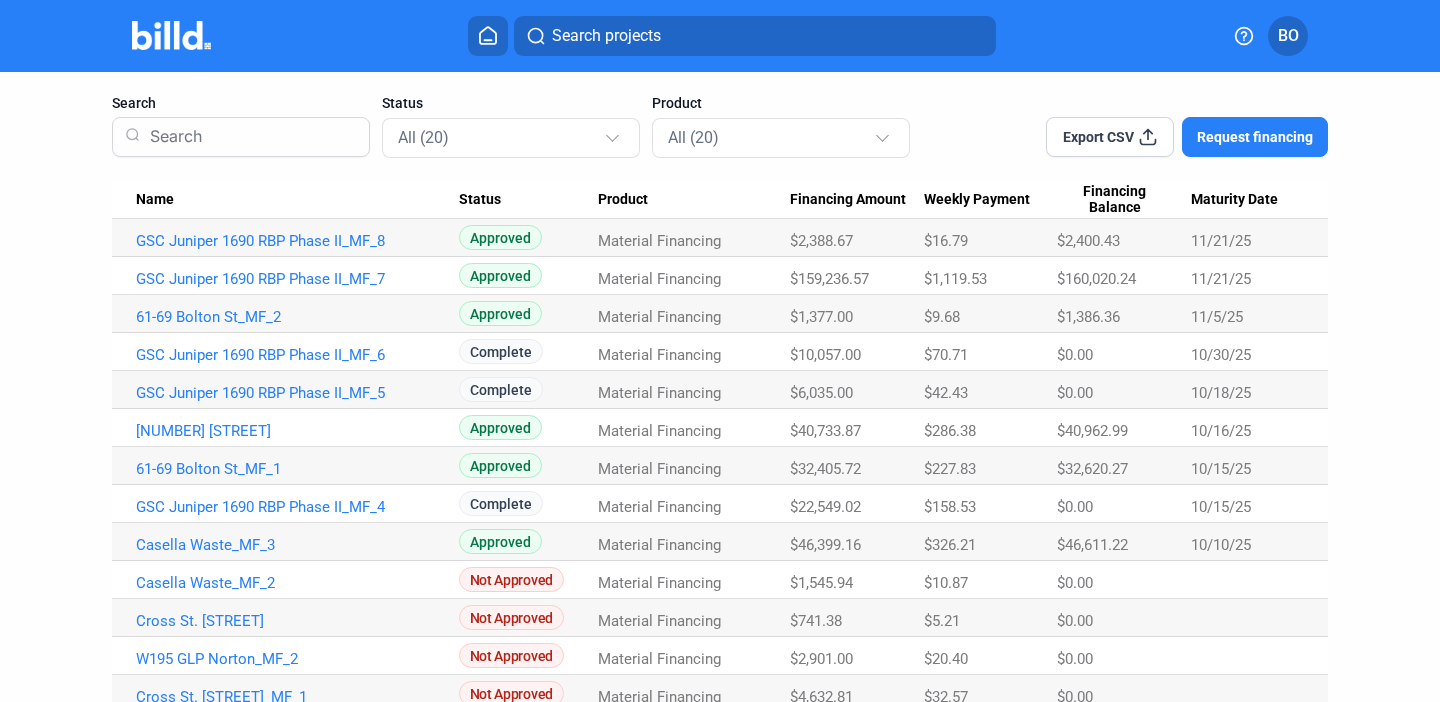scroll, scrollTop: 110, scrollLeft: 0, axis: vertical 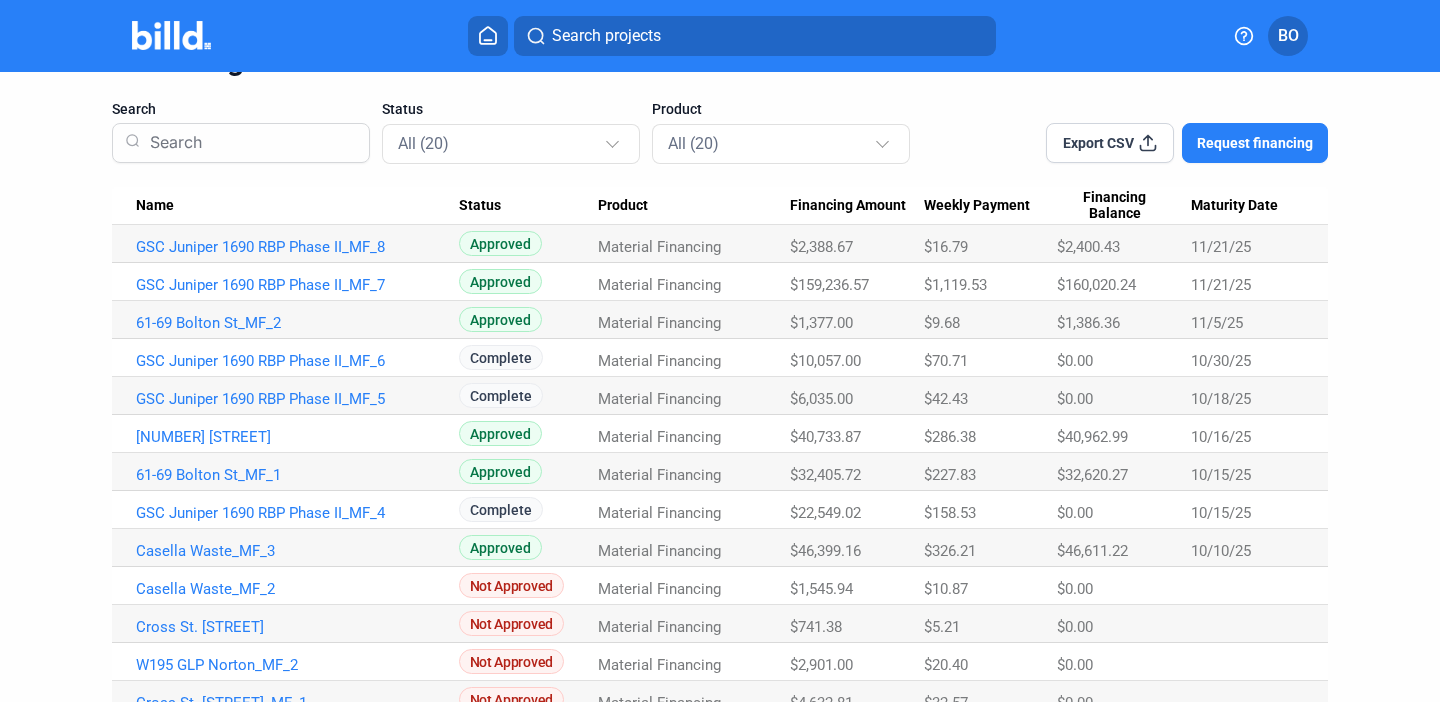 drag, startPoint x: 782, startPoint y: 279, endPoint x: 871, endPoint y: 279, distance: 89 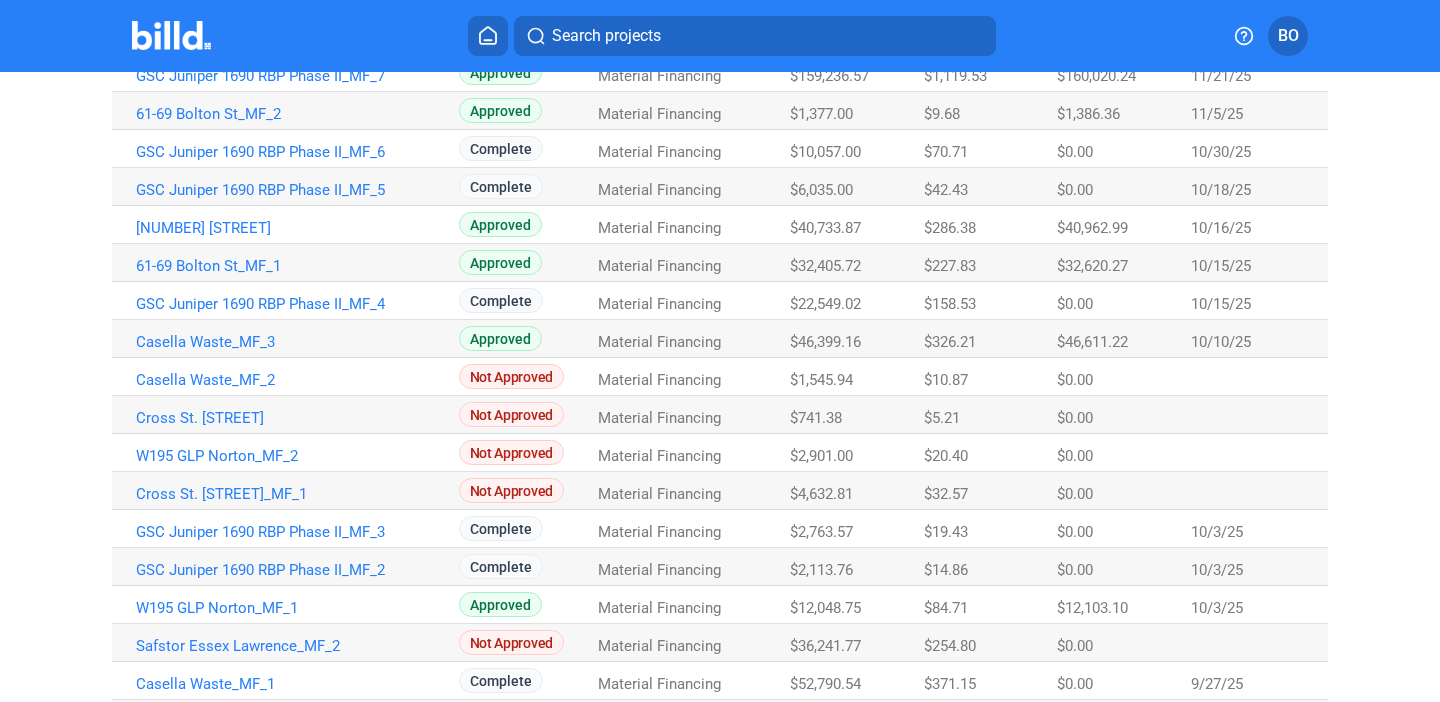 scroll, scrollTop: 443, scrollLeft: 0, axis: vertical 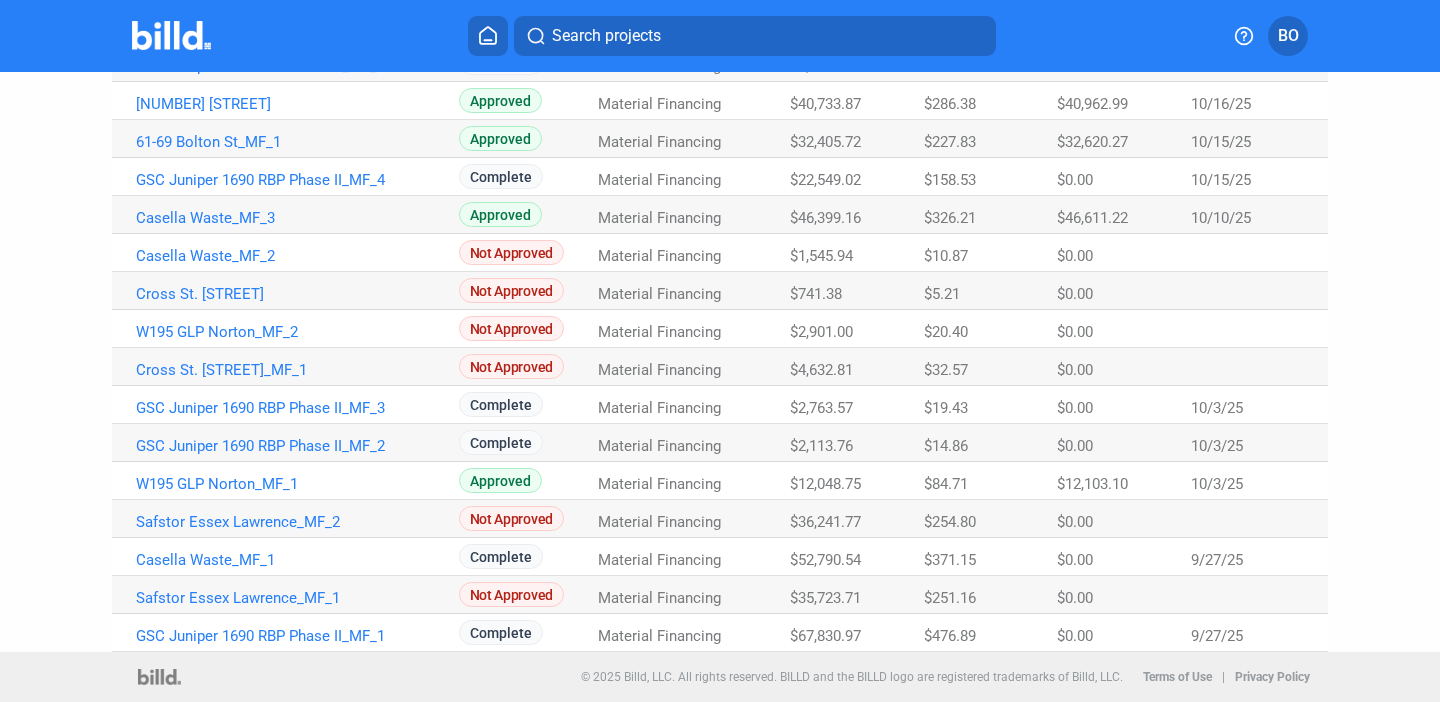 drag, startPoint x: 1241, startPoint y: 478, endPoint x: 1192, endPoint y: 478, distance: 49 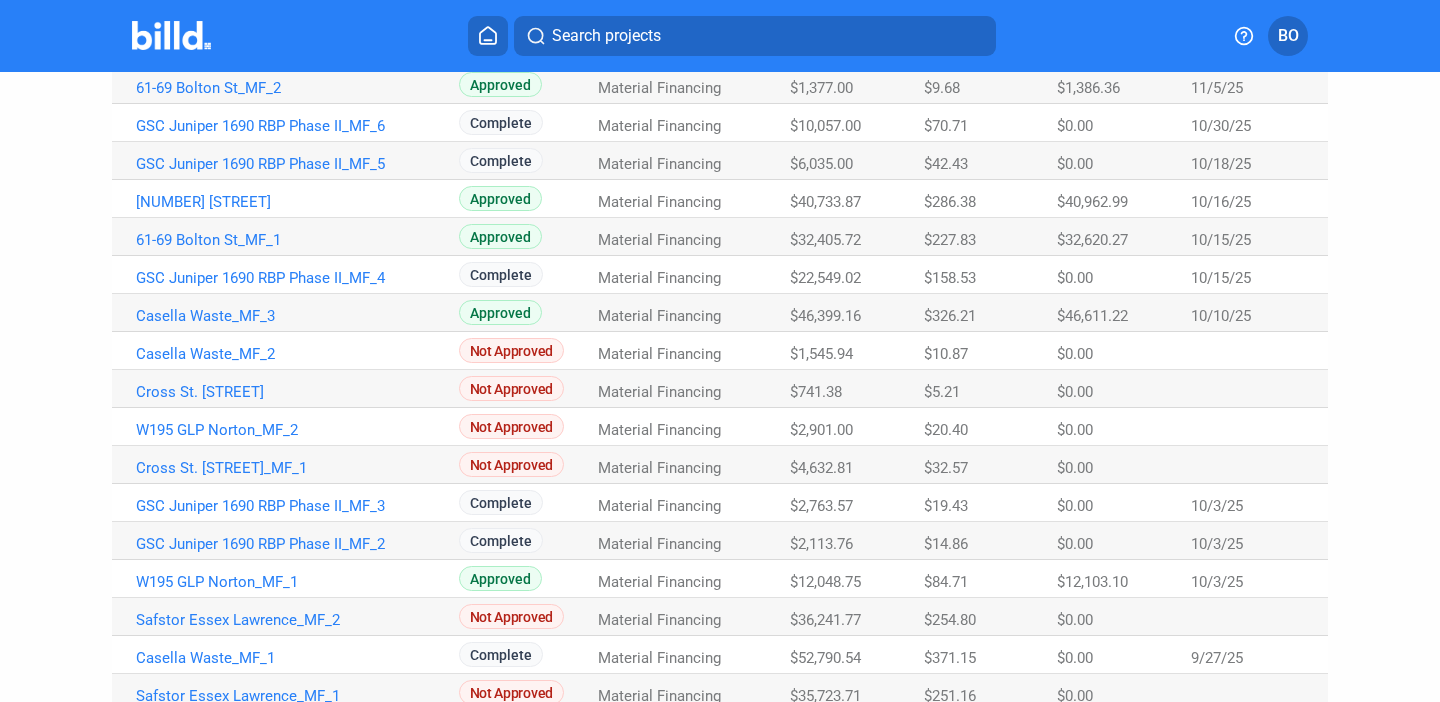 scroll, scrollTop: 342, scrollLeft: 0, axis: vertical 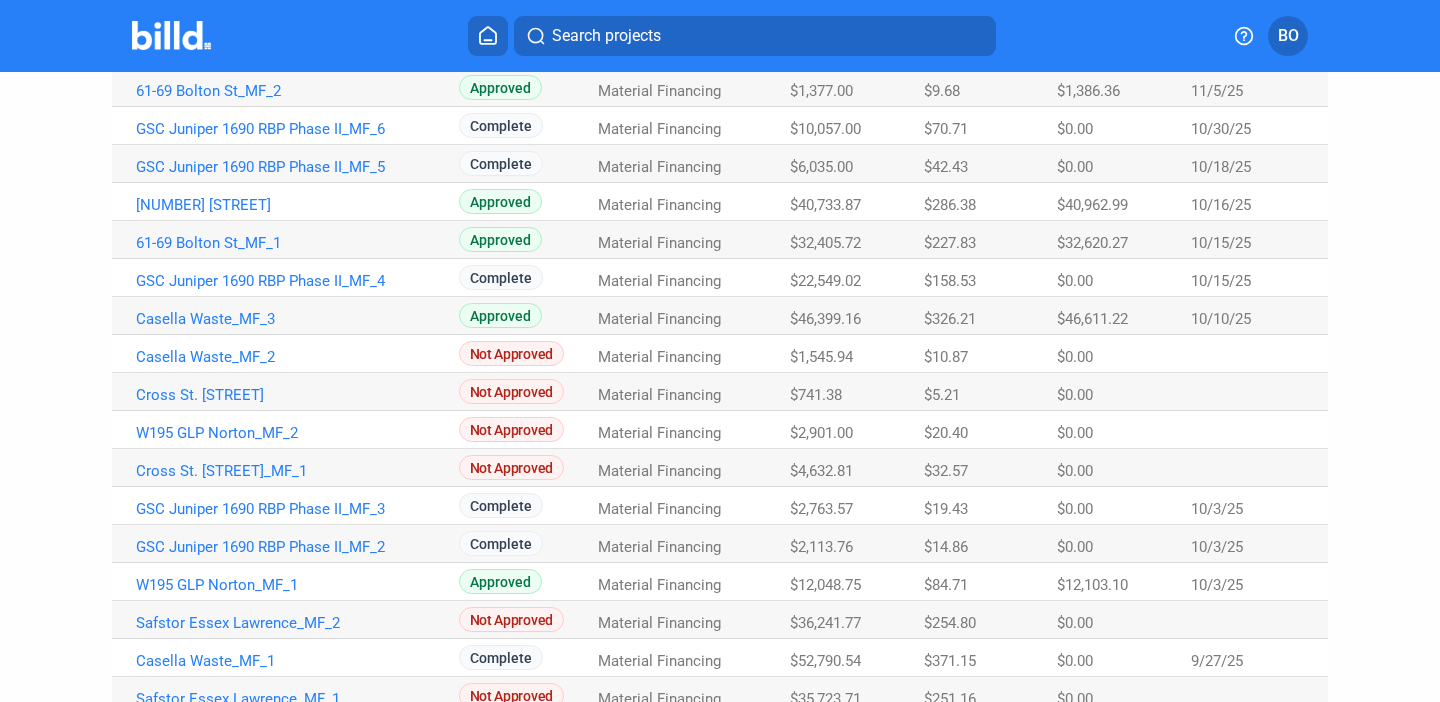 drag, startPoint x: 1225, startPoint y: 296, endPoint x: 836, endPoint y: 303, distance: 389.063 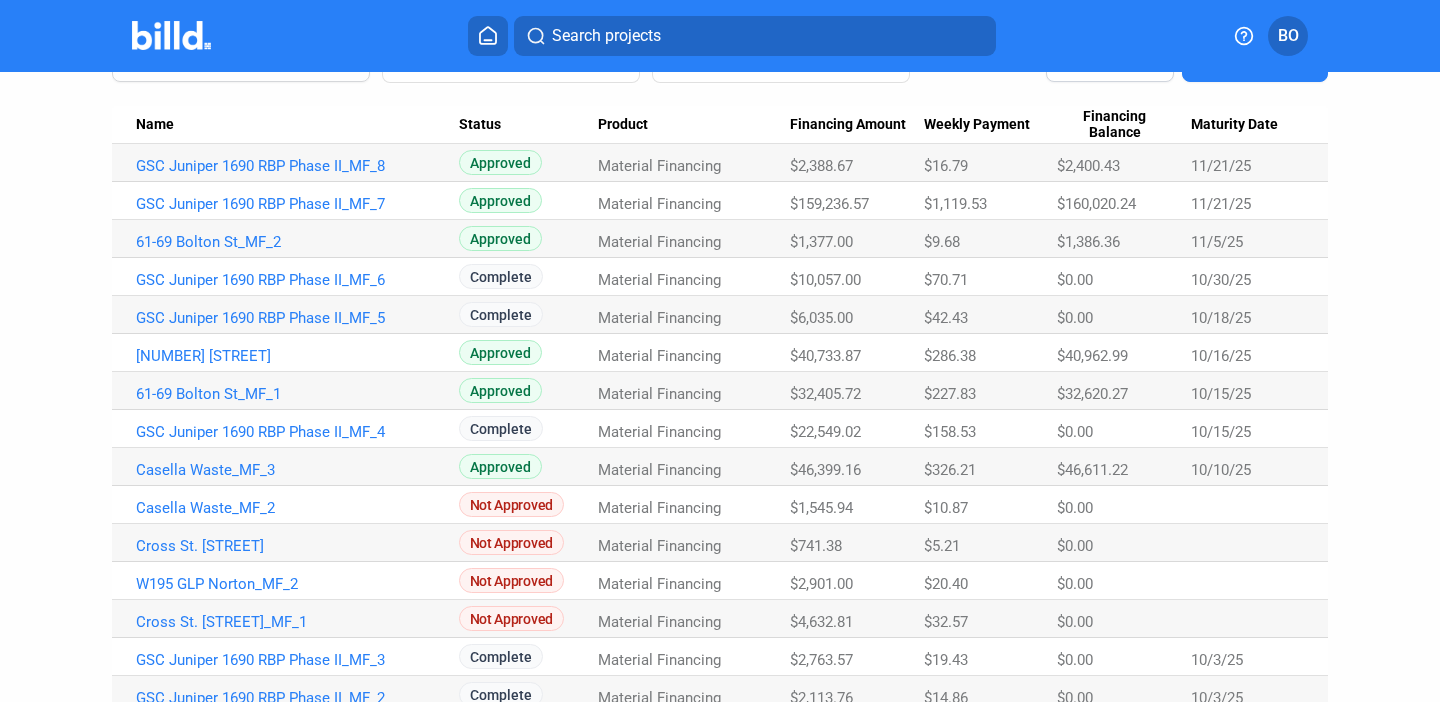 scroll, scrollTop: 143, scrollLeft: 0, axis: vertical 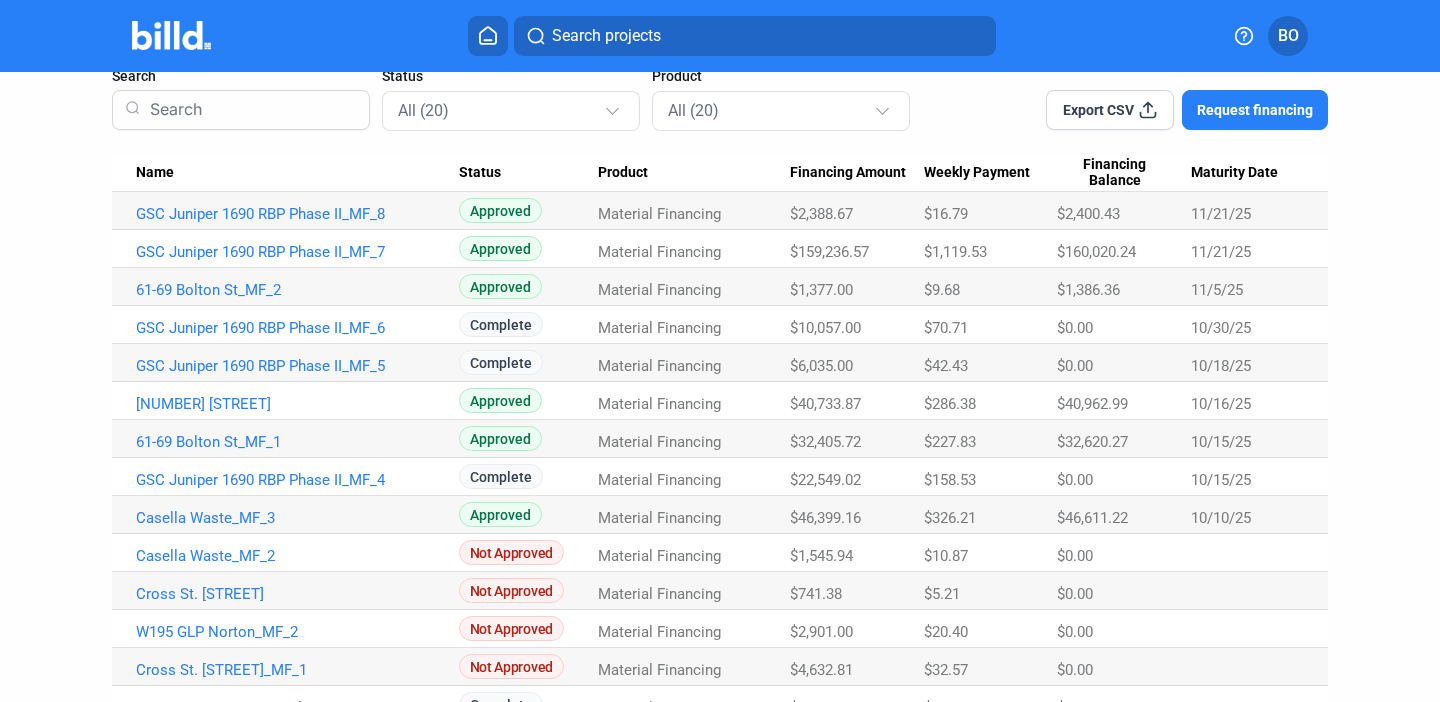 drag, startPoint x: 1135, startPoint y: 252, endPoint x: 1059, endPoint y: 252, distance: 76 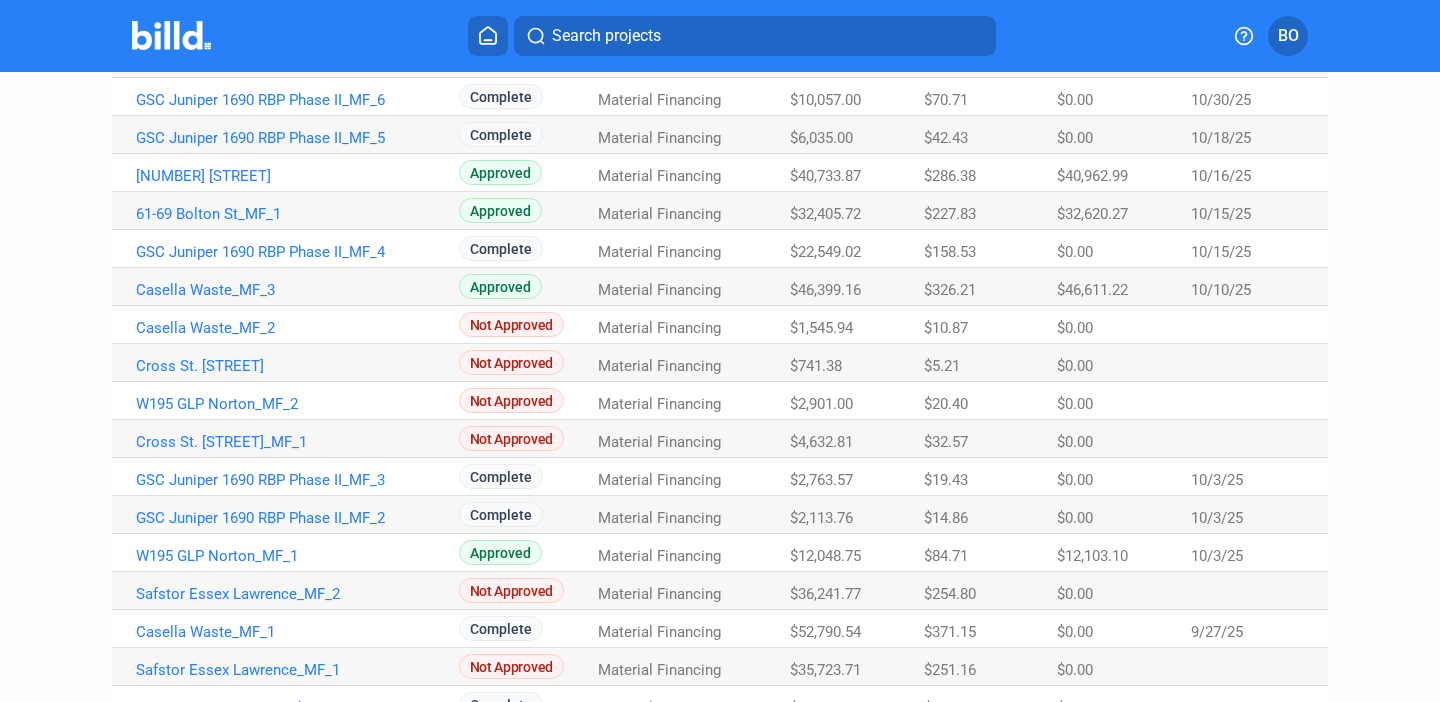 scroll, scrollTop: 443, scrollLeft: 0, axis: vertical 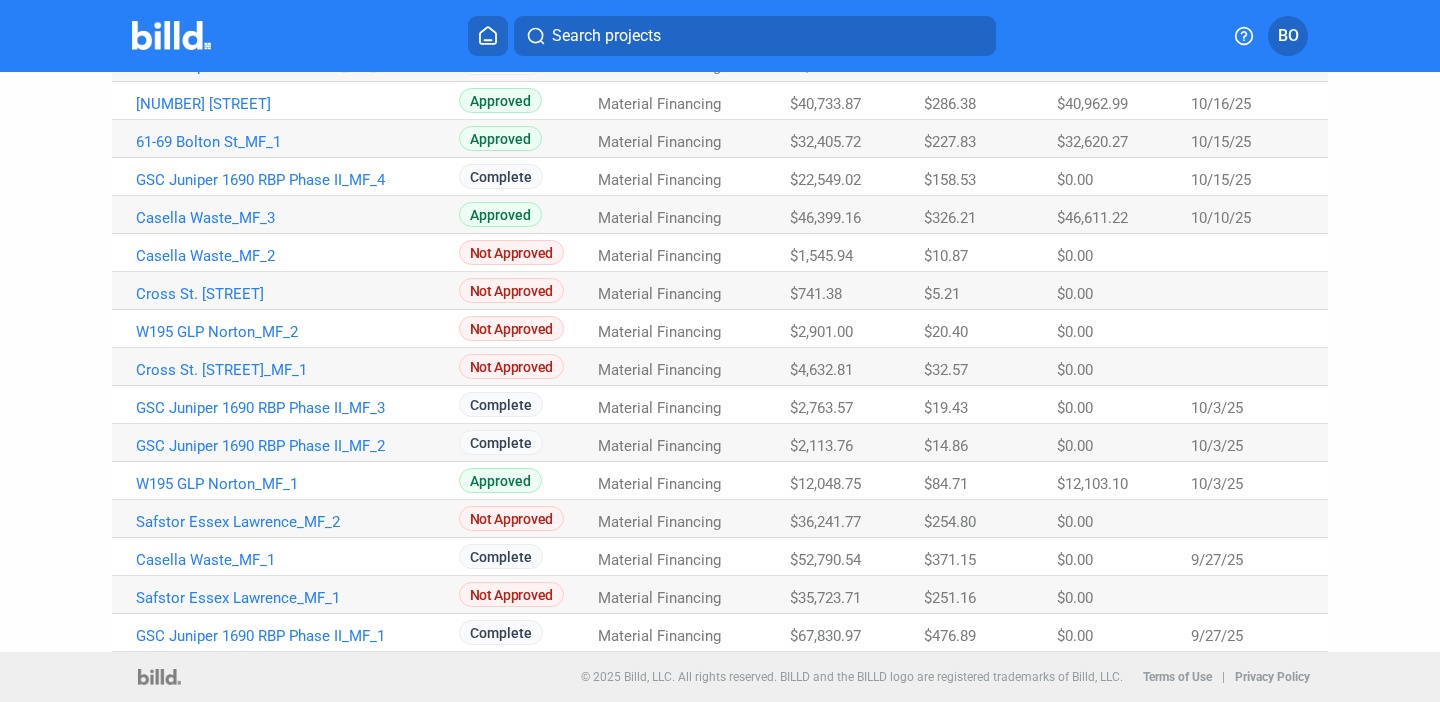 click on "Dashboard Projects Financings Financings Search Status  All (20)  Product  All (20)  Export CSV Request financing Name  Status  Product  Financing Amount  Weekly Payment  Financing Balance  Maturity Date  GSC Juniper 1690 RBP Phase II_MF_8  Approved  Material Financing  $2,388.67 $16.79 $2,400.43 11/21/25 GSC Juniper 1690 RBP Phase II_MF_7  Approved  Material Financing  $159,236.57 $1,119.53 $160,020.24 11/21/25 61-69 Bolton St_MF_2  Approved  Material Financing  $1,377.00 $9.68 $1,386.36 11/5/25 GSC Juniper 1690 RBP Phase II_MF_6  Complete  Material Financing  $10,057.00 $70.71 $0.00 10/30/25 GSC Juniper 1690 RBP Phase II_MF_5  Complete  Material Financing  $6,035.00 $42.43 $0.00 10/18/25 290 Kingstown Duxbury_MF_1  Approved  Material Financing  $40,733.87 $286.38 $40,962.99 10/16/25 61-69 Bolton St_MF_1  Approved  Material Financing  $32,405.72 $227.83 $32,620.27 10/15/25 GSC Juniper 1690 RBP Phase II_MF_4  Complete  Material Financing  $22,549.02 $158.53 $0.00 10/15/25 Casella Waste_MF_3  Approved  Material Financing  $46,399.16 $326.21 $46,611.22 10/10/25 Casella Waste_MF_2  Not Approved  Material Financing  $1,545.94 $10.87 $0.00 Cross St. Malden_MF_2  Not Approved  Material Financing  $741.38 $5.21 $0.00" 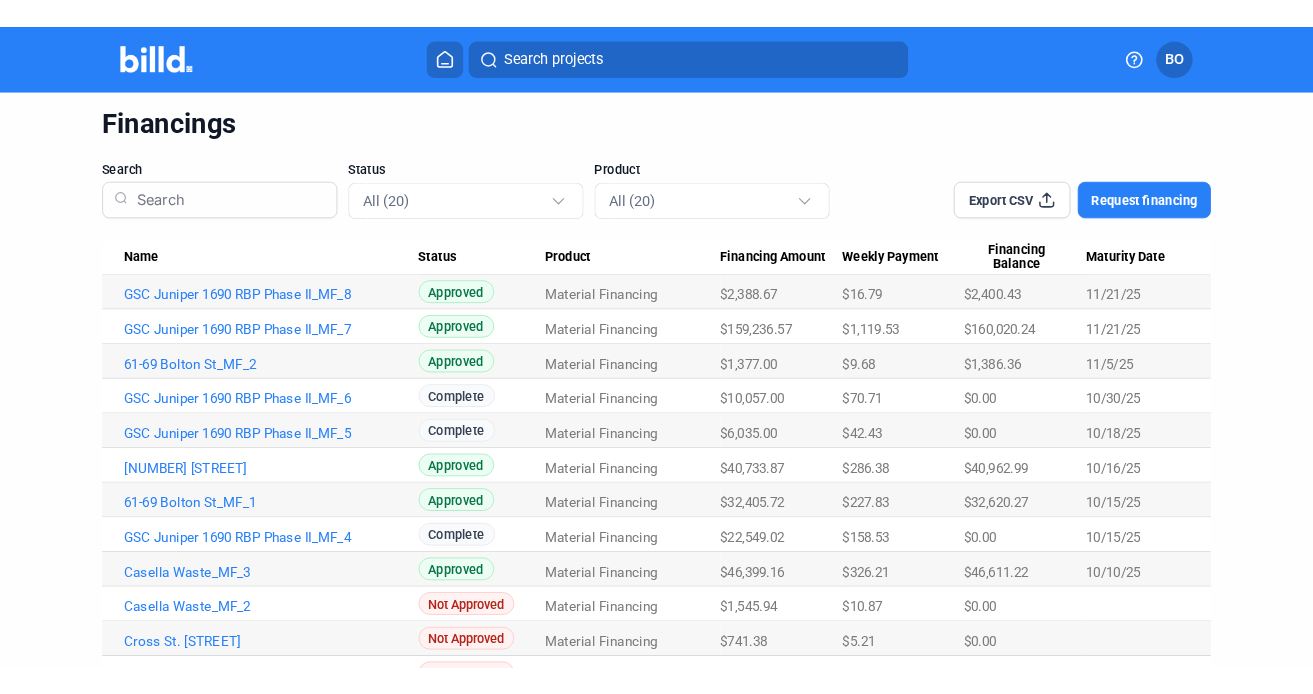 scroll, scrollTop: 0, scrollLeft: 0, axis: both 